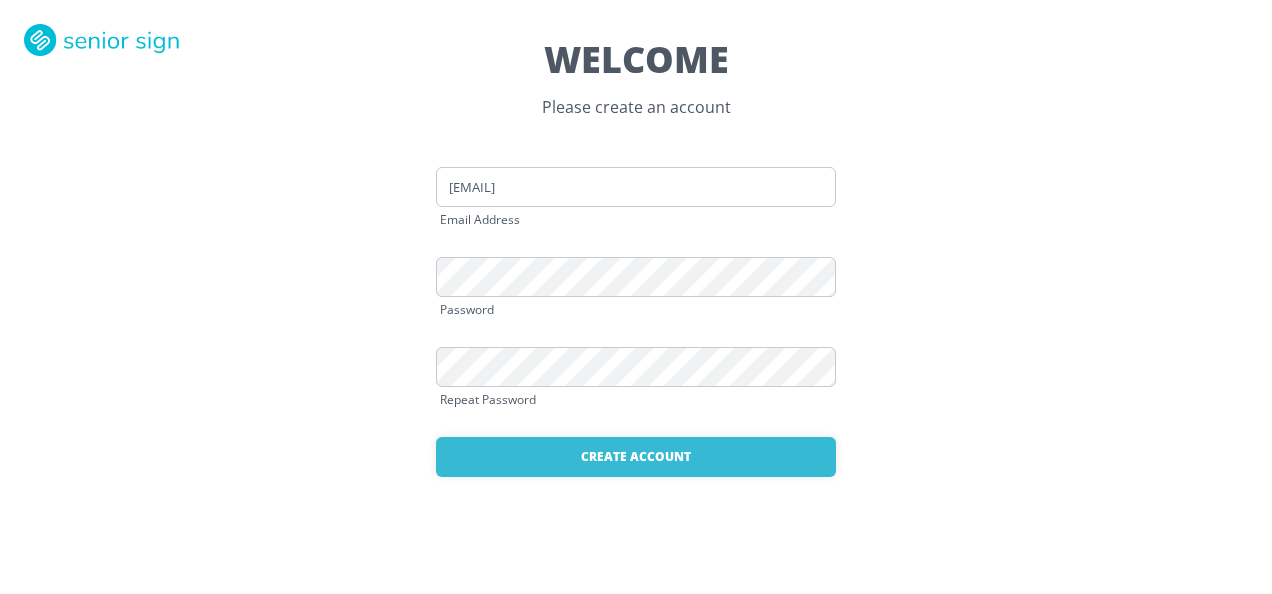 scroll, scrollTop: 0, scrollLeft: 0, axis: both 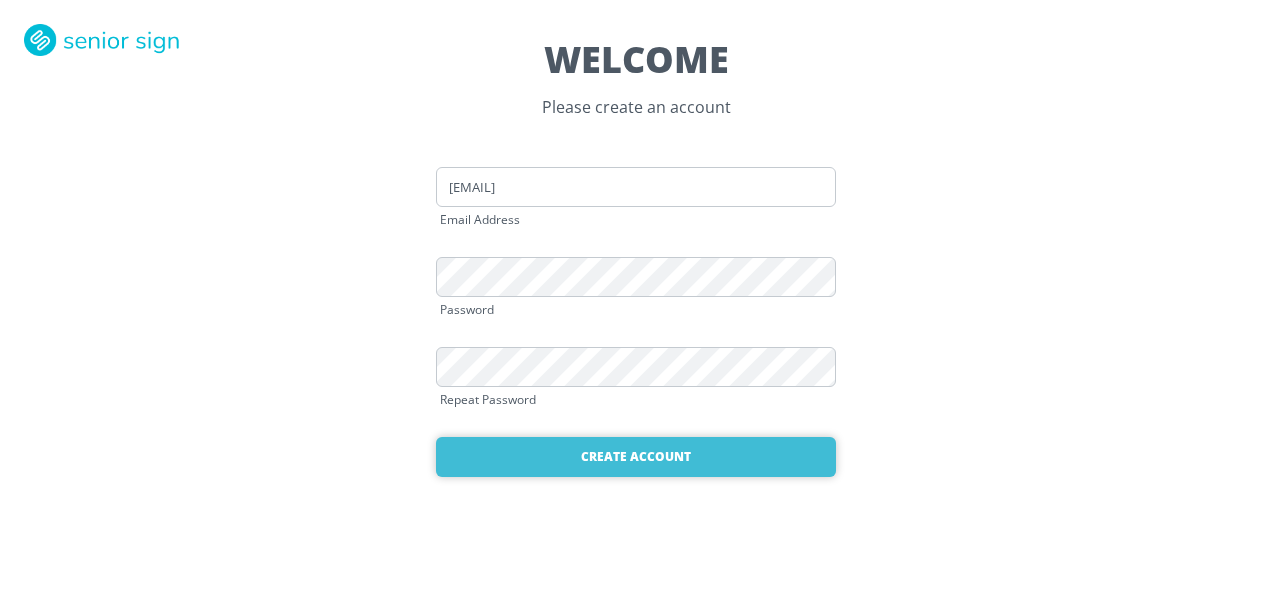 click on "Create Account" at bounding box center [636, 457] 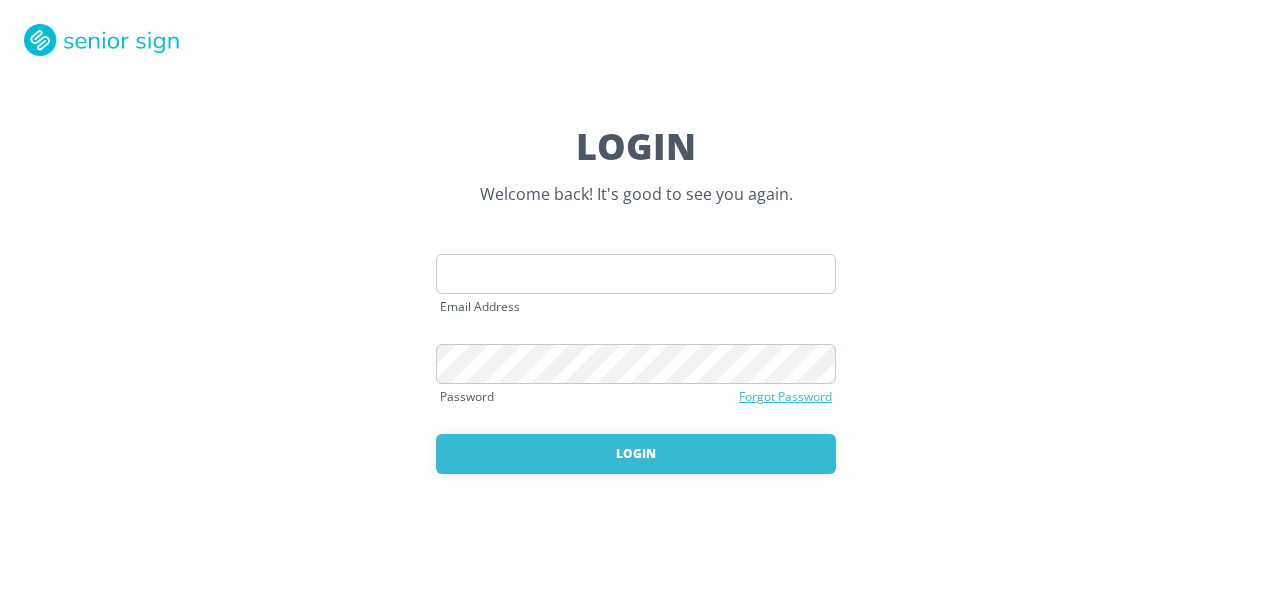 scroll, scrollTop: 0, scrollLeft: 0, axis: both 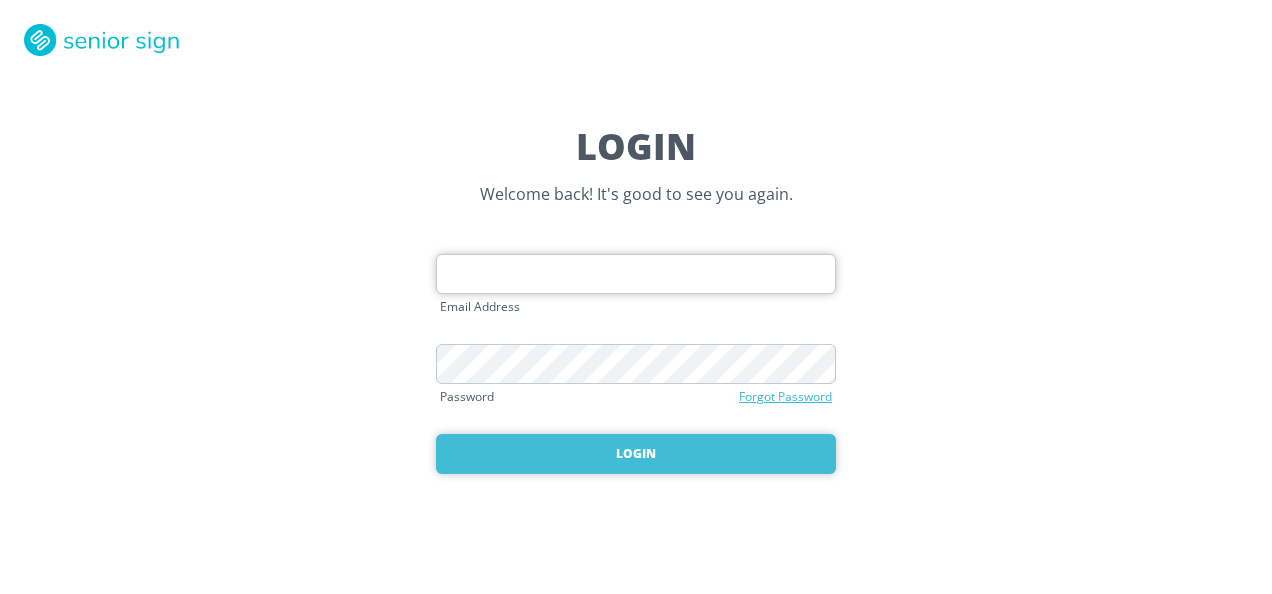 type on "wayne195769@yahoo.com" 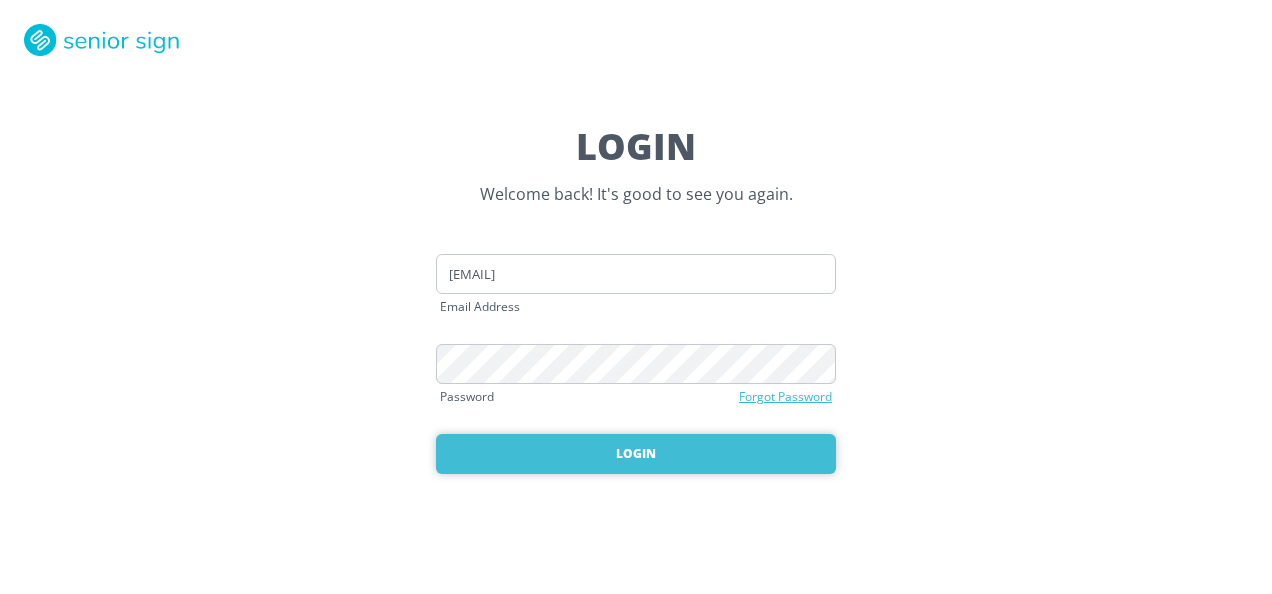 click on "Login" at bounding box center [636, 454] 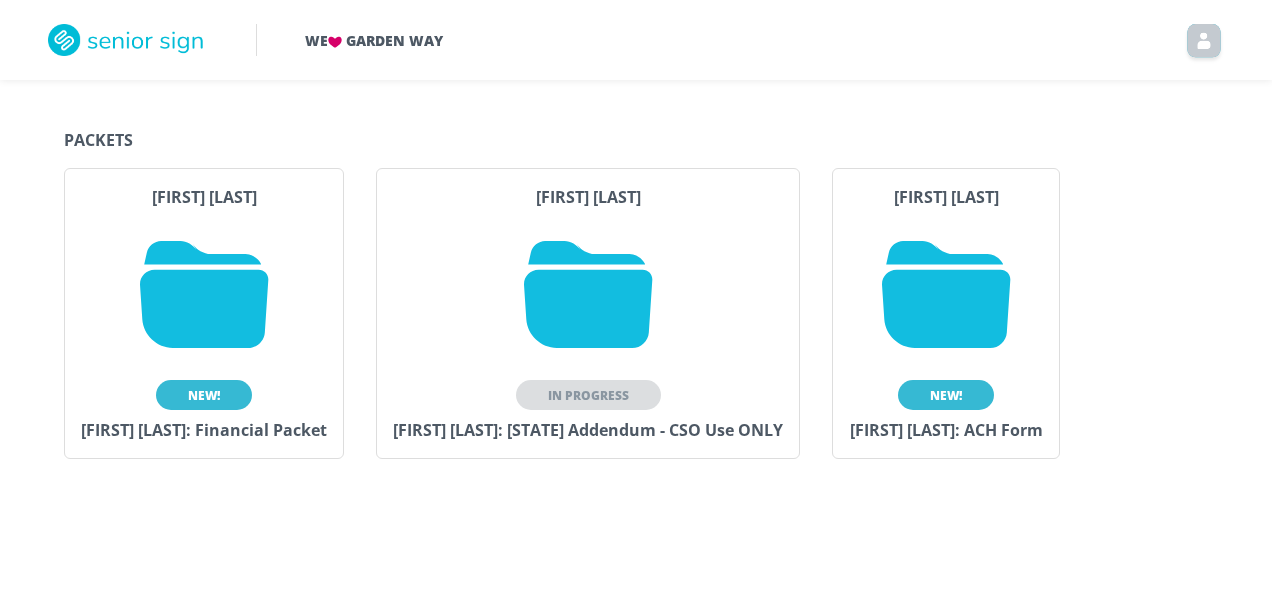 click on "New!" at bounding box center (204, 395) 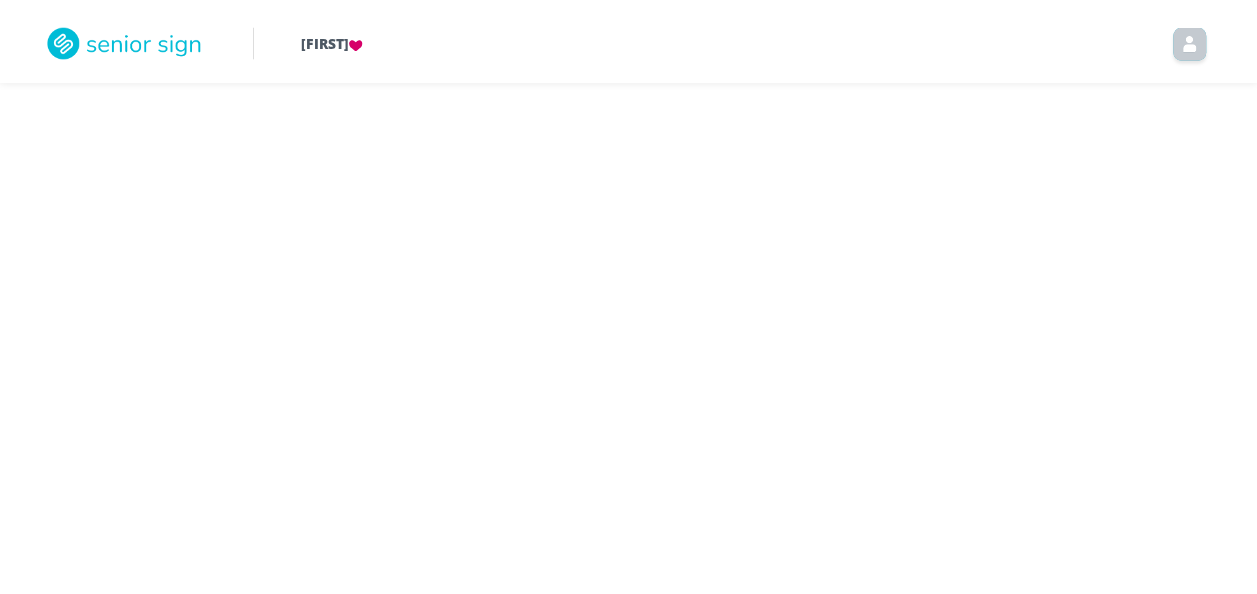 scroll, scrollTop: 0, scrollLeft: 0, axis: both 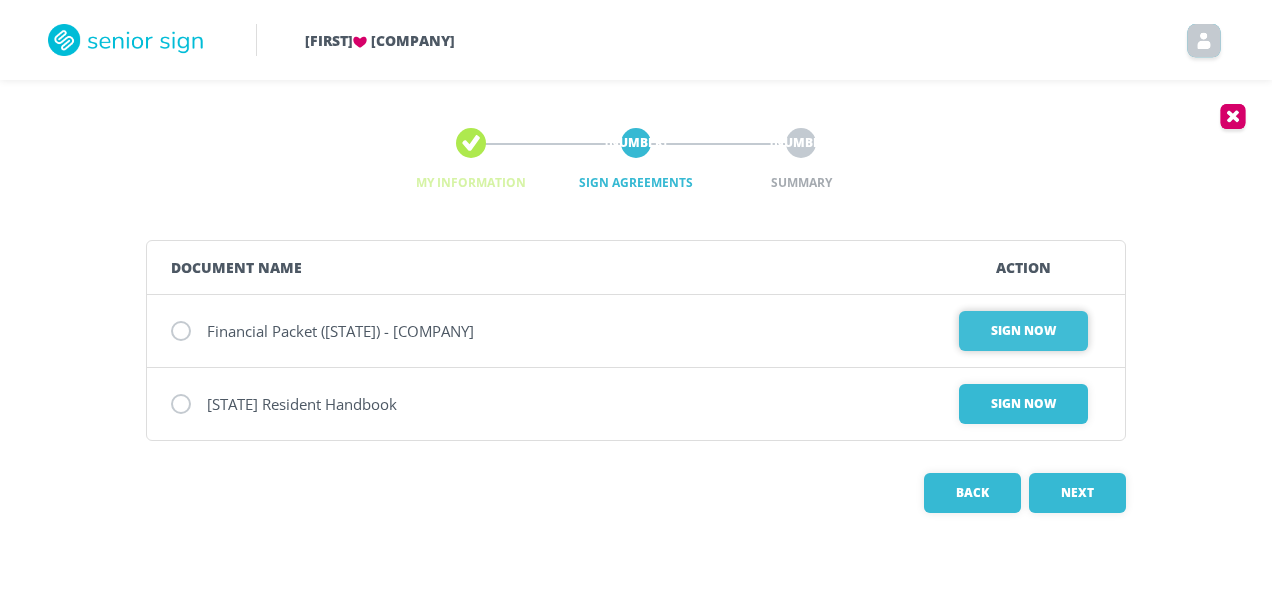 click on "Sign Now" at bounding box center (1023, 331) 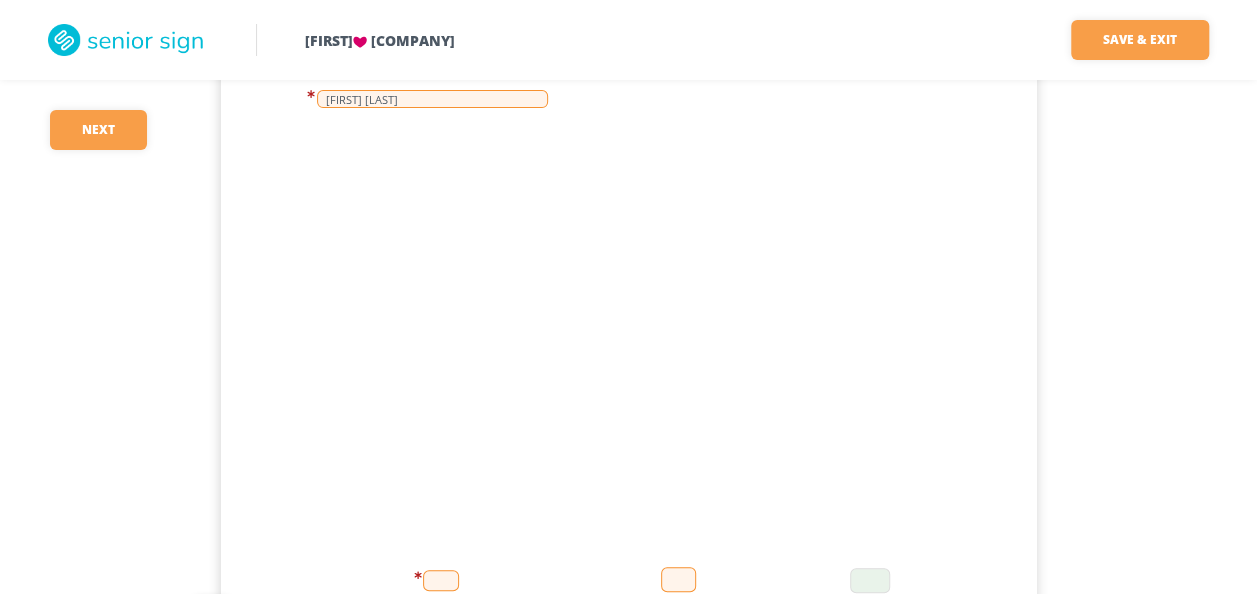scroll, scrollTop: 400, scrollLeft: 0, axis: vertical 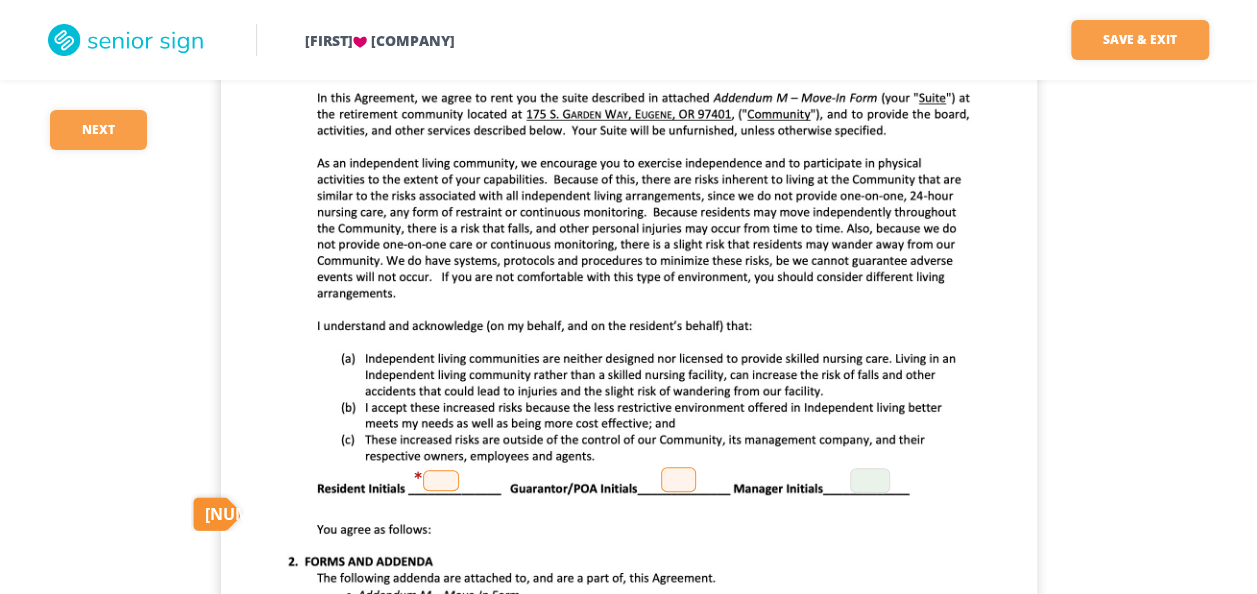 click at bounding box center (441, 480) 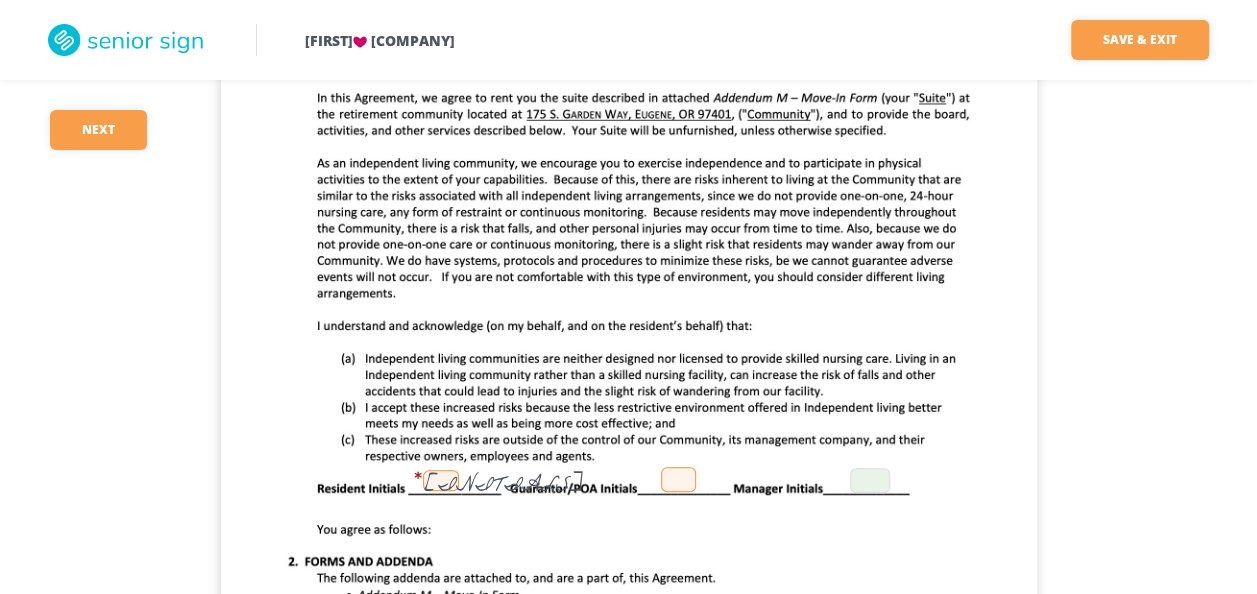 scroll, scrollTop: 100, scrollLeft: 0, axis: vertical 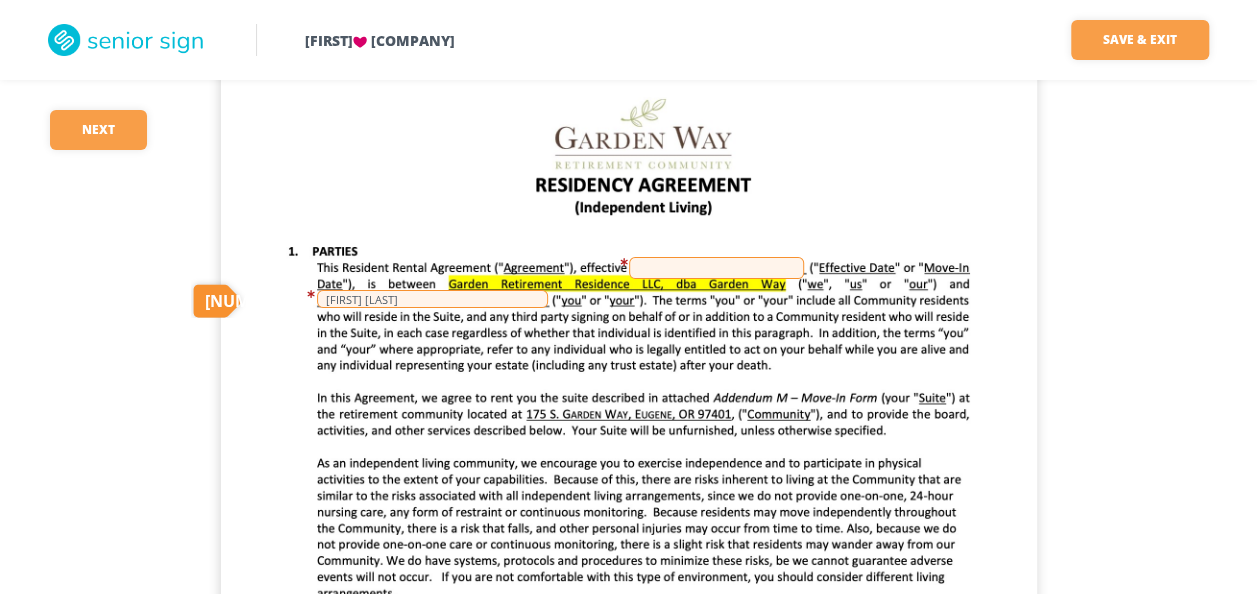 click at bounding box center (716, 268) 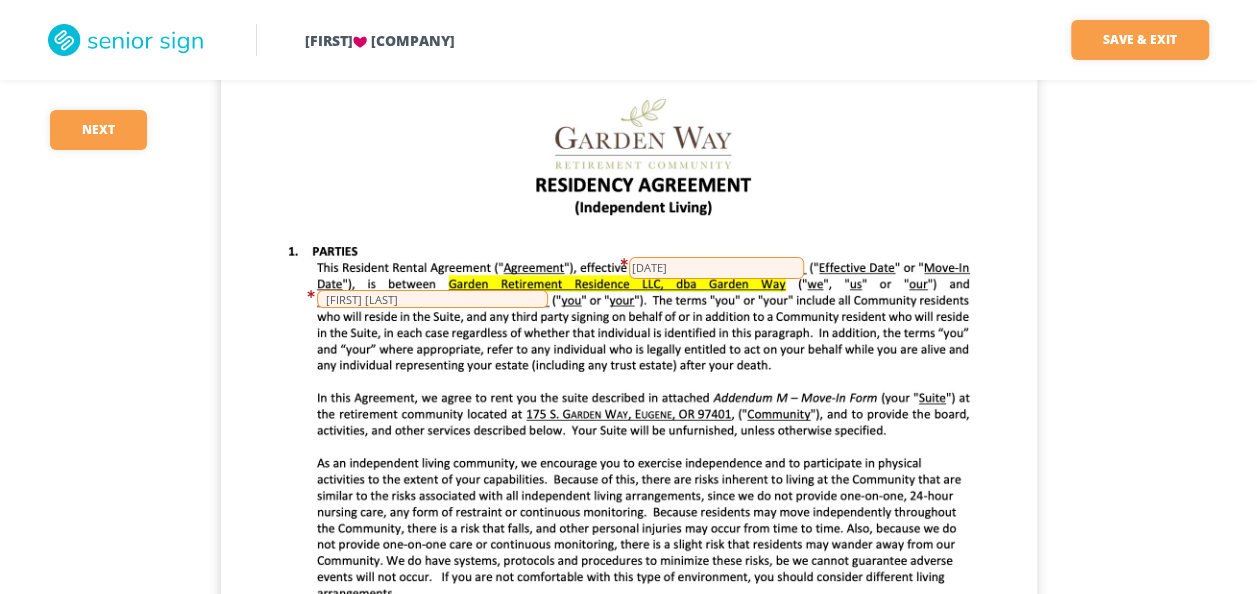click on "[DATE]" at bounding box center (716, 268) 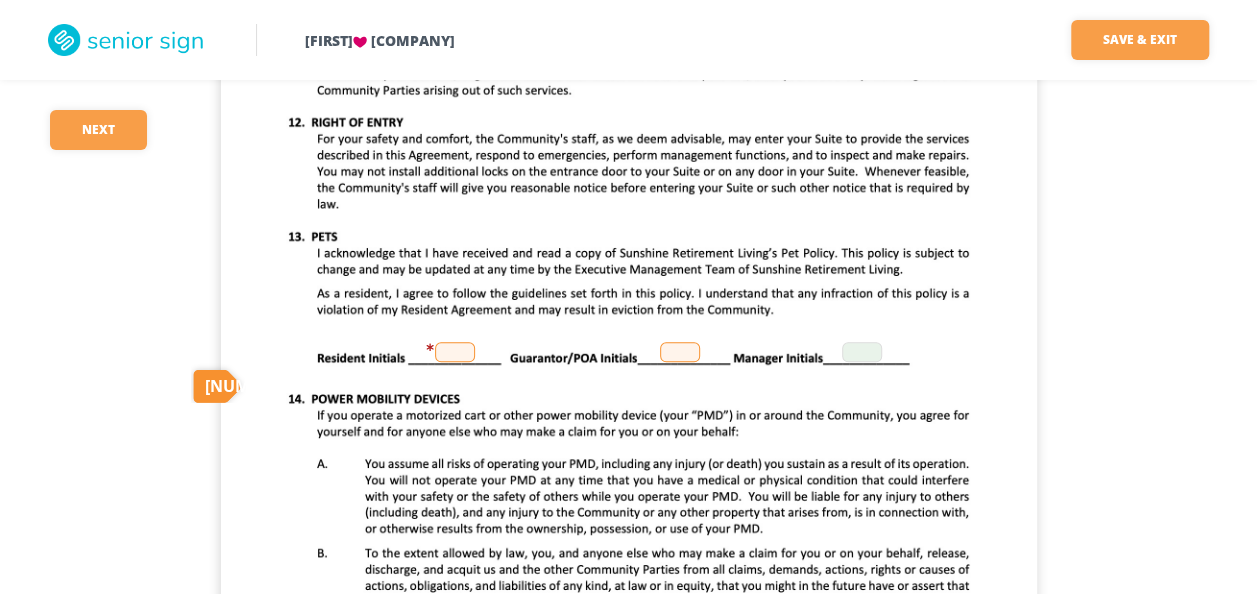 scroll, scrollTop: 4700, scrollLeft: 0, axis: vertical 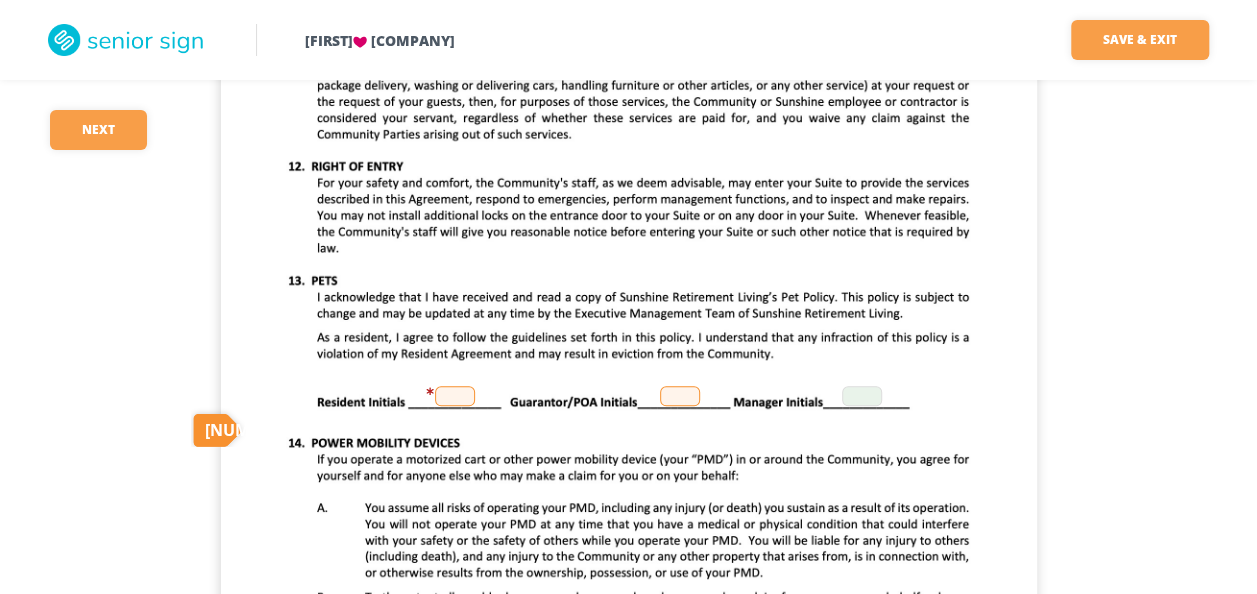 click at bounding box center (455, 396) 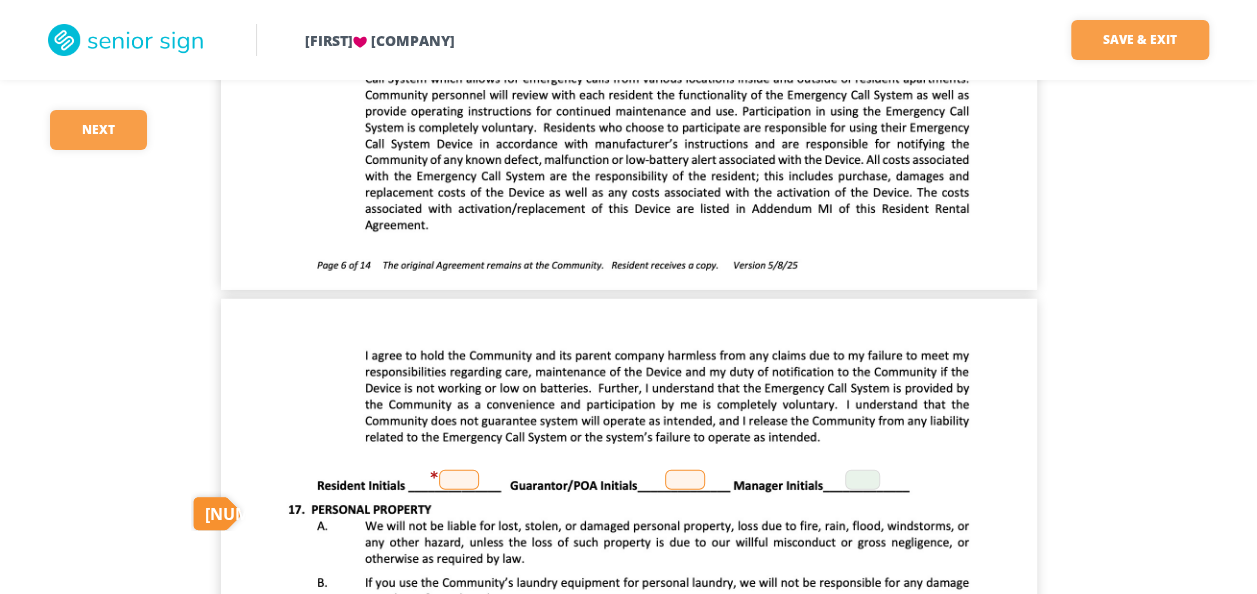 scroll, scrollTop: 6300, scrollLeft: 0, axis: vertical 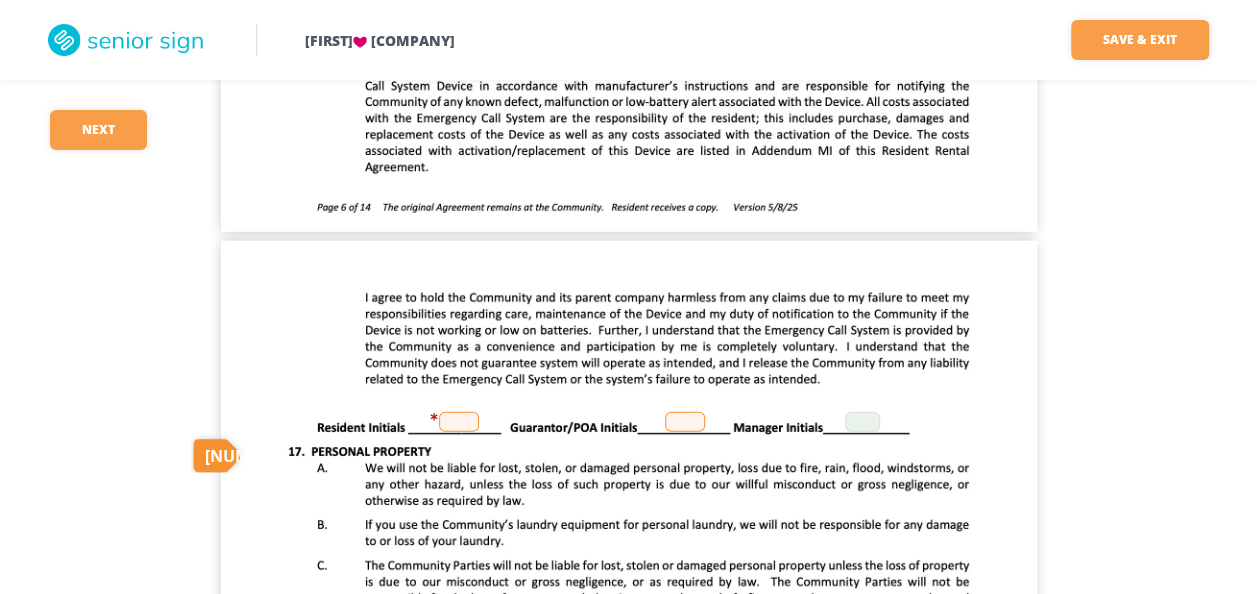 click at bounding box center (459, 422) 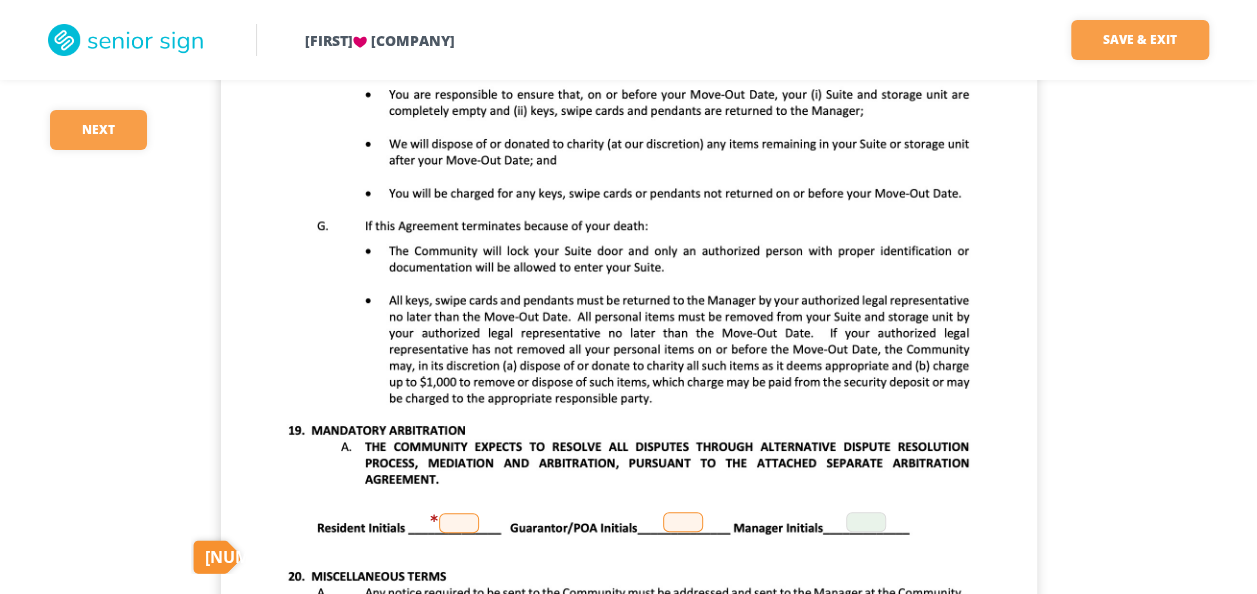 scroll, scrollTop: 7900, scrollLeft: 0, axis: vertical 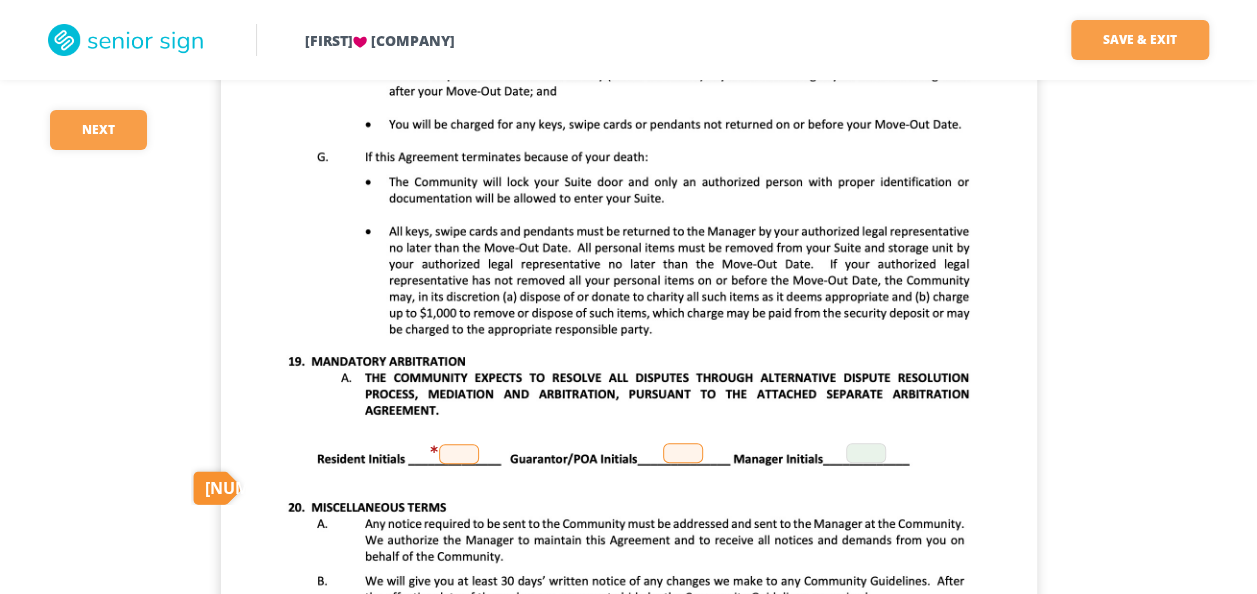 click at bounding box center (459, 454) 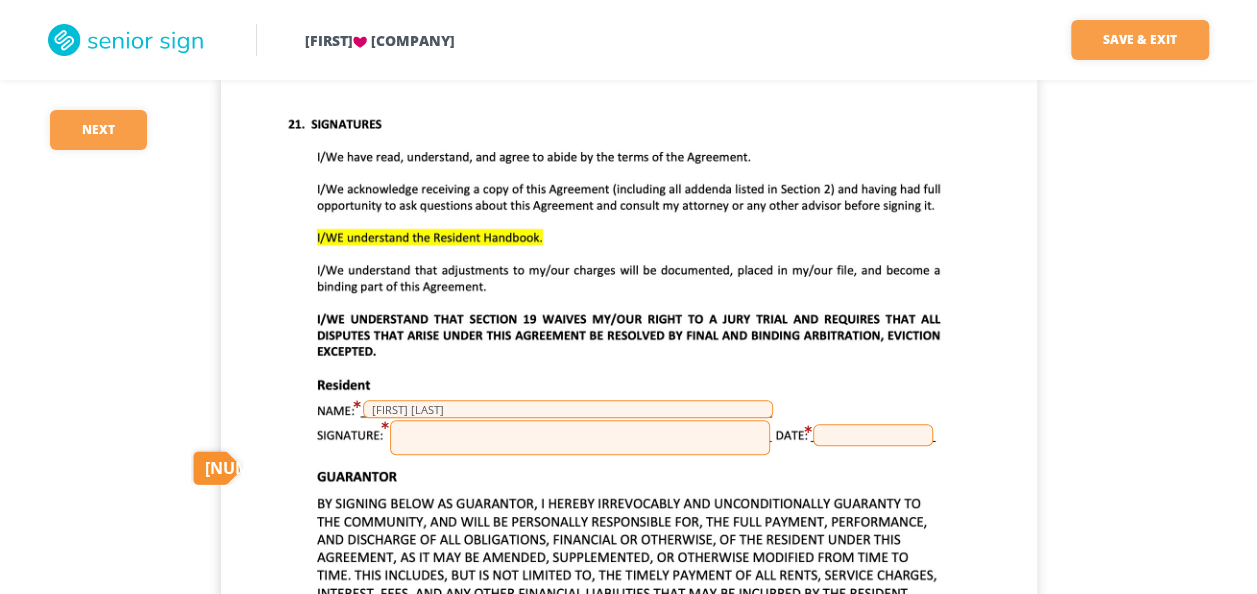 scroll, scrollTop: 11800, scrollLeft: 0, axis: vertical 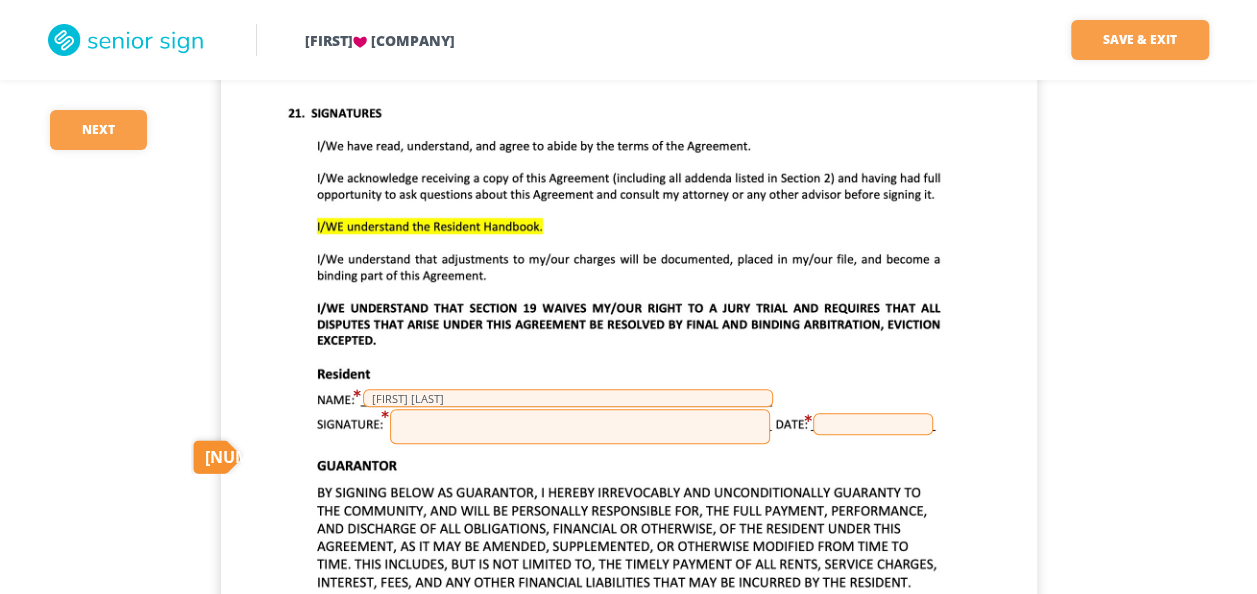 click at bounding box center [580, 426] 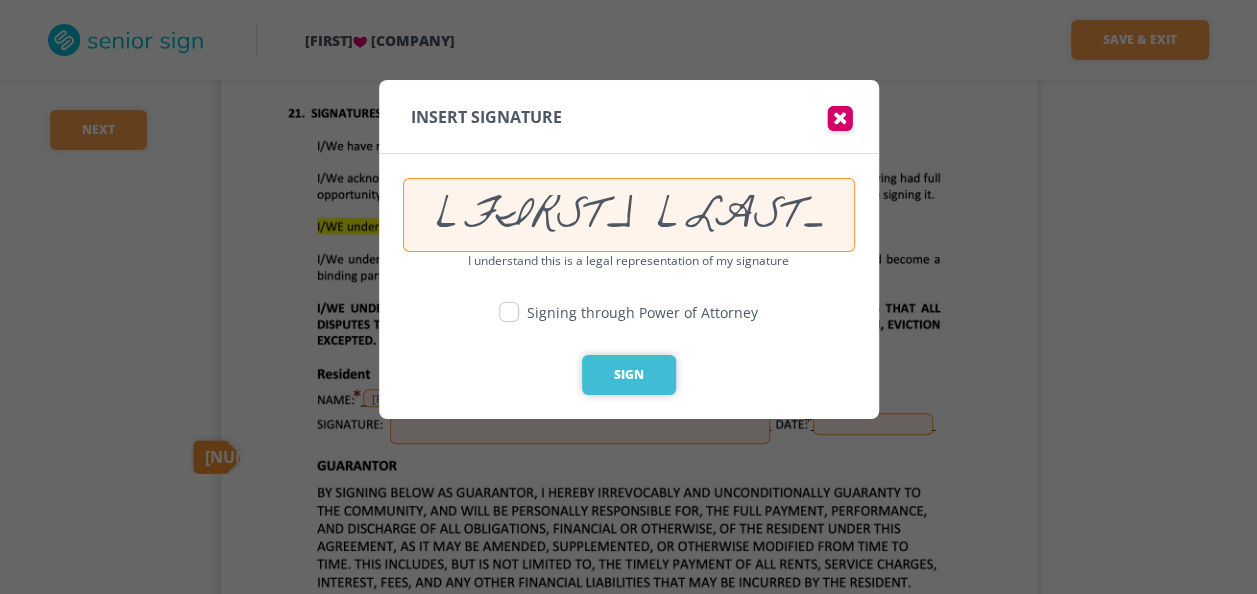 click on "Sign" at bounding box center (629, 375) 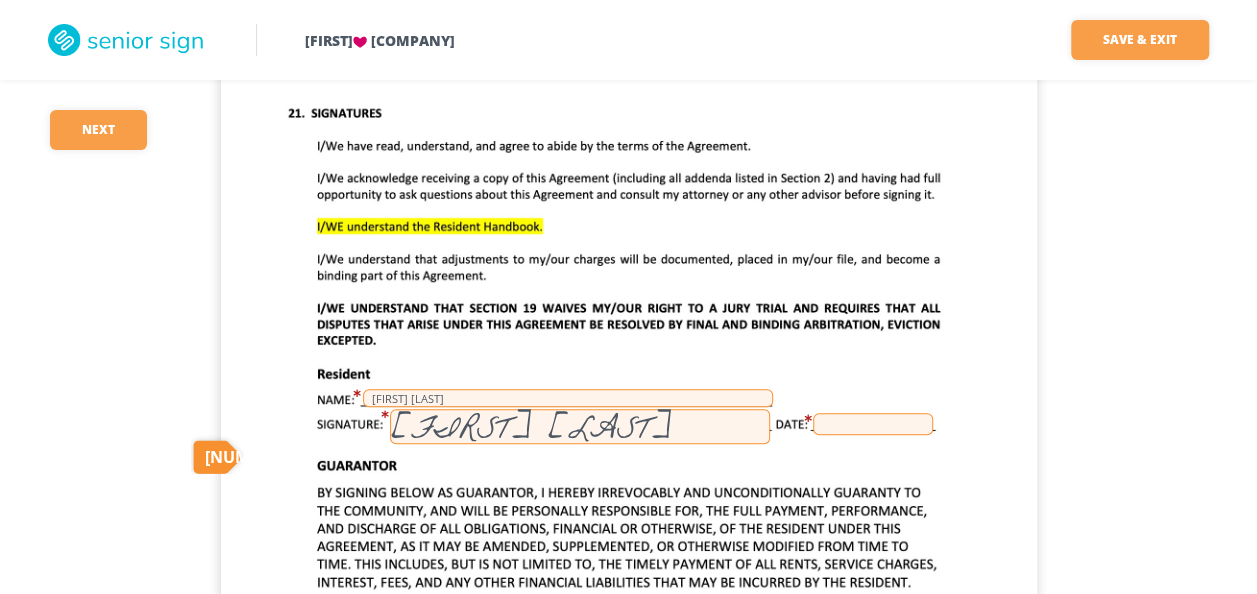 click at bounding box center [873, 424] 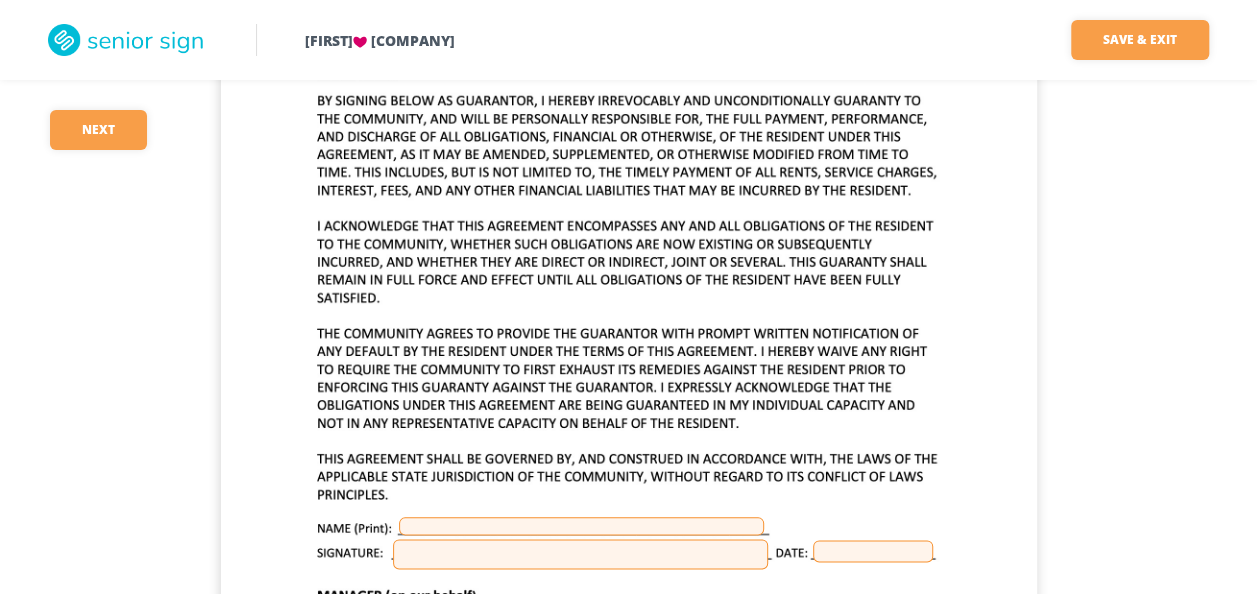 scroll, scrollTop: 12200, scrollLeft: 0, axis: vertical 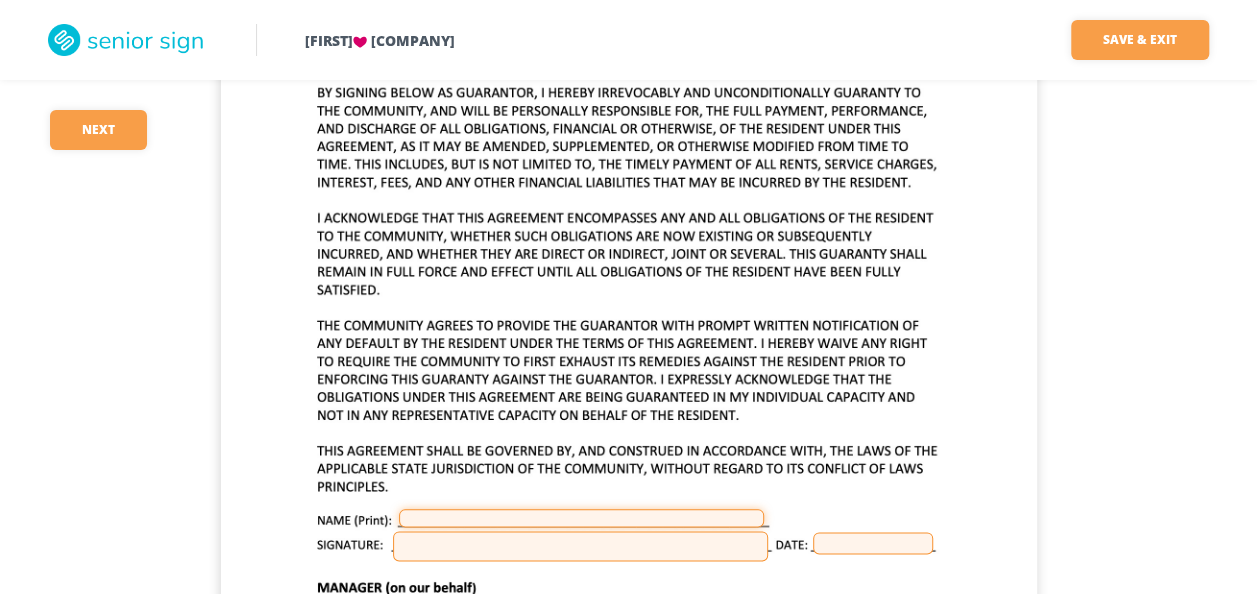 click at bounding box center [581, 518] 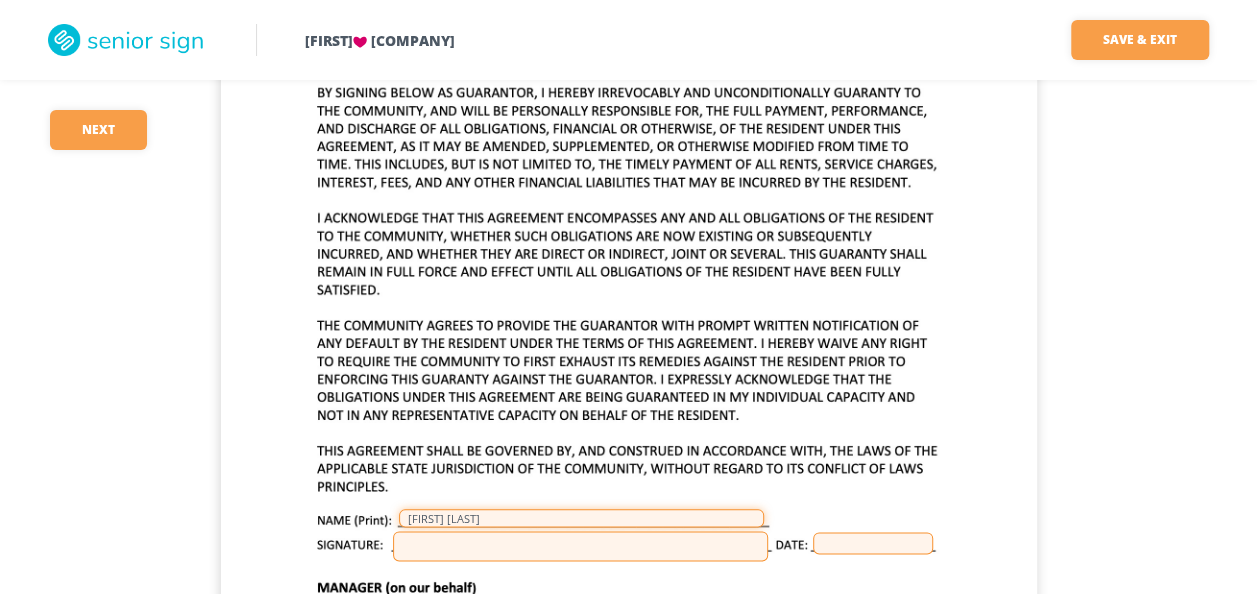 type on "[FIRST] [LAST]" 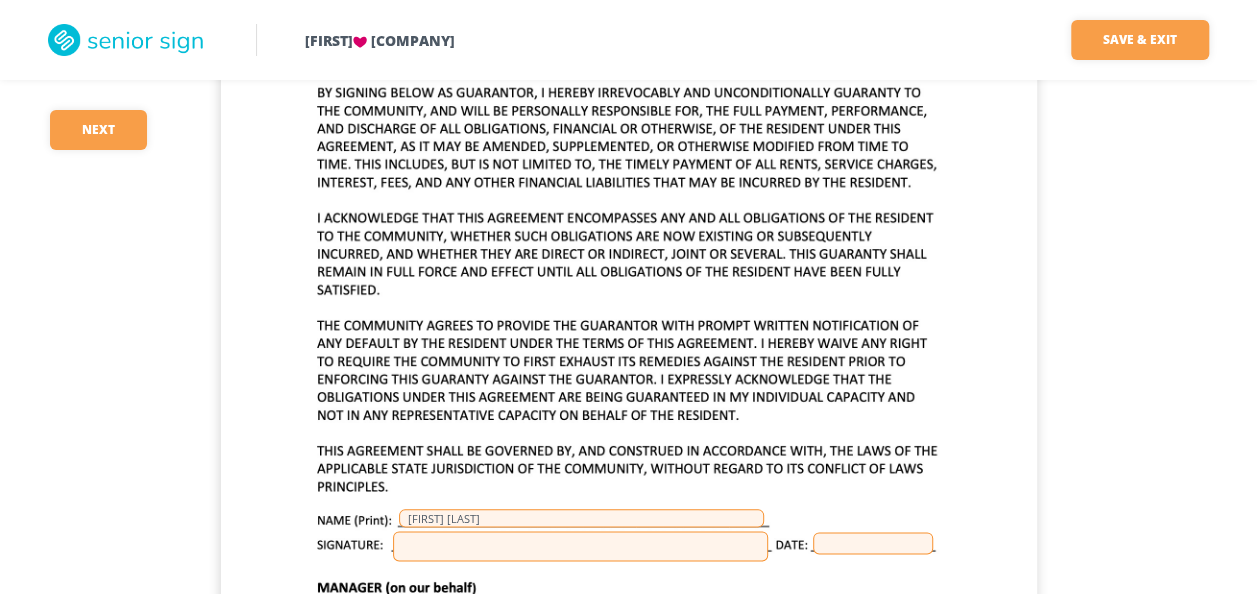 click at bounding box center (580, 546) 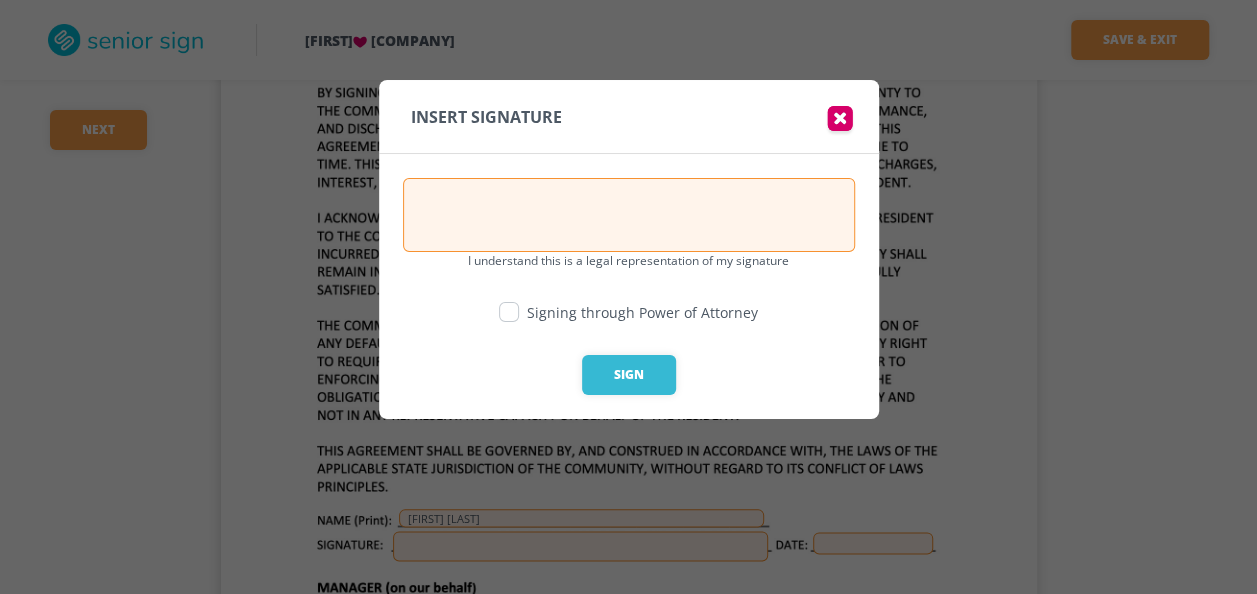 drag, startPoint x: 420, startPoint y: 226, endPoint x: 678, endPoint y: 194, distance: 259.97693 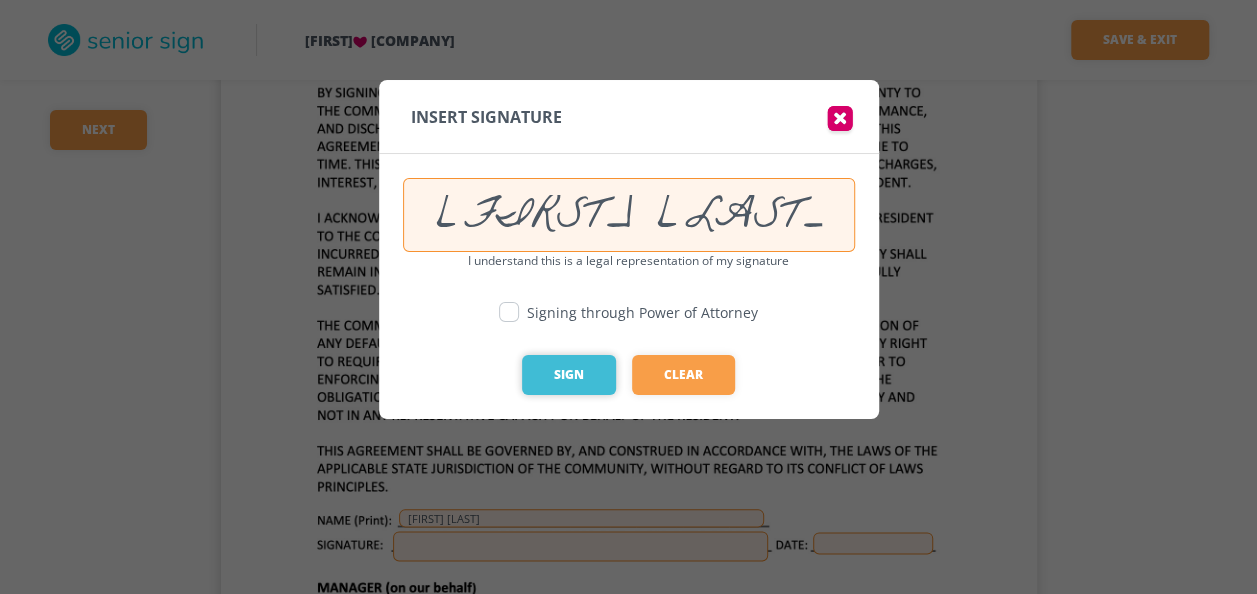 type on "[FIRST] [LAST]" 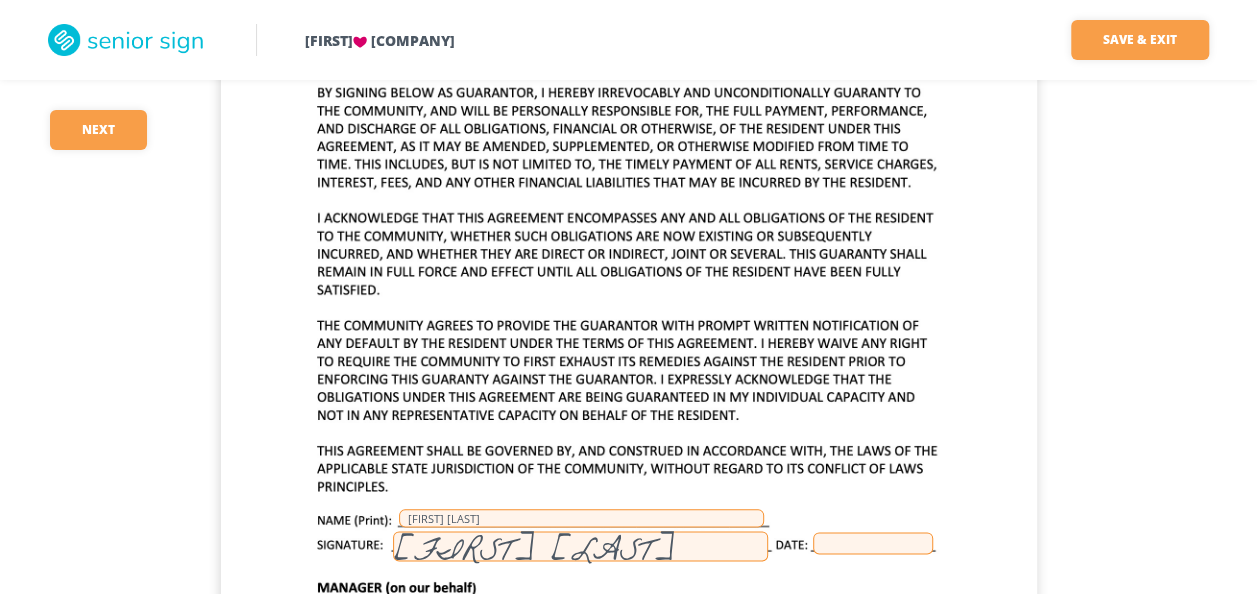 click at bounding box center (873, 543) 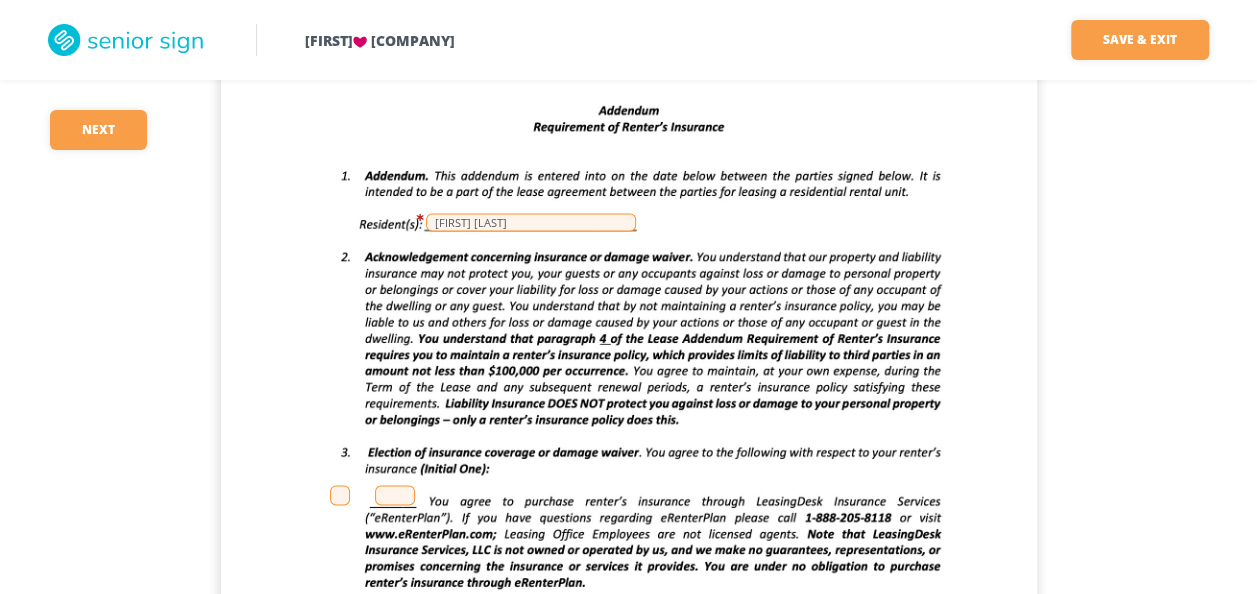 scroll, scrollTop: 13000, scrollLeft: 0, axis: vertical 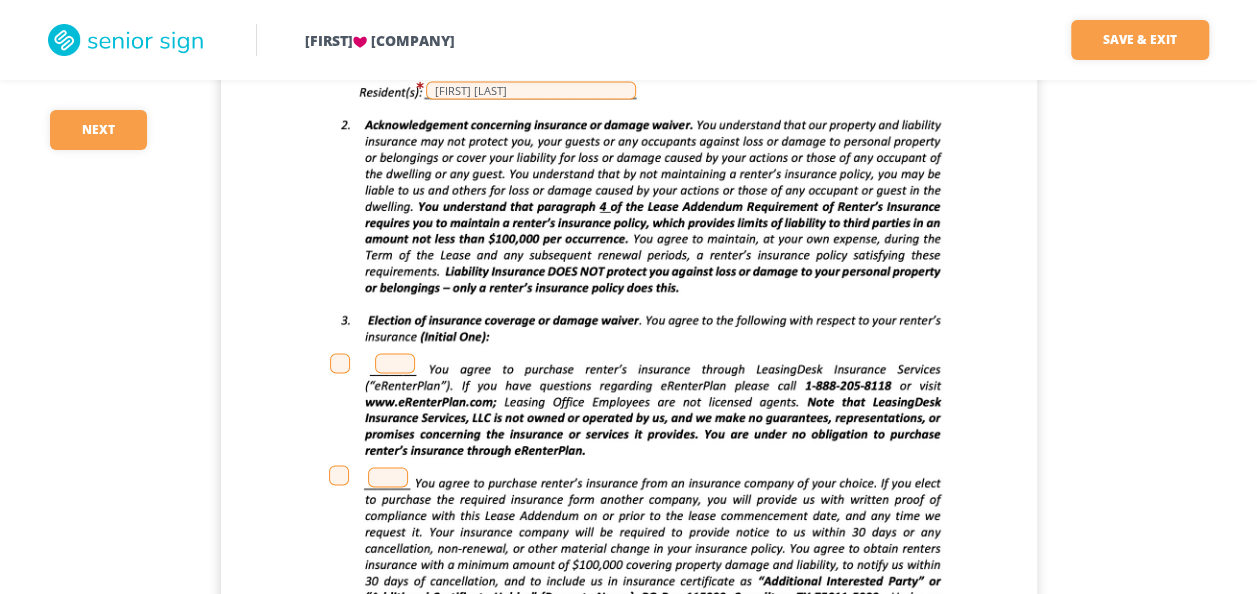 click at bounding box center [388, 477] 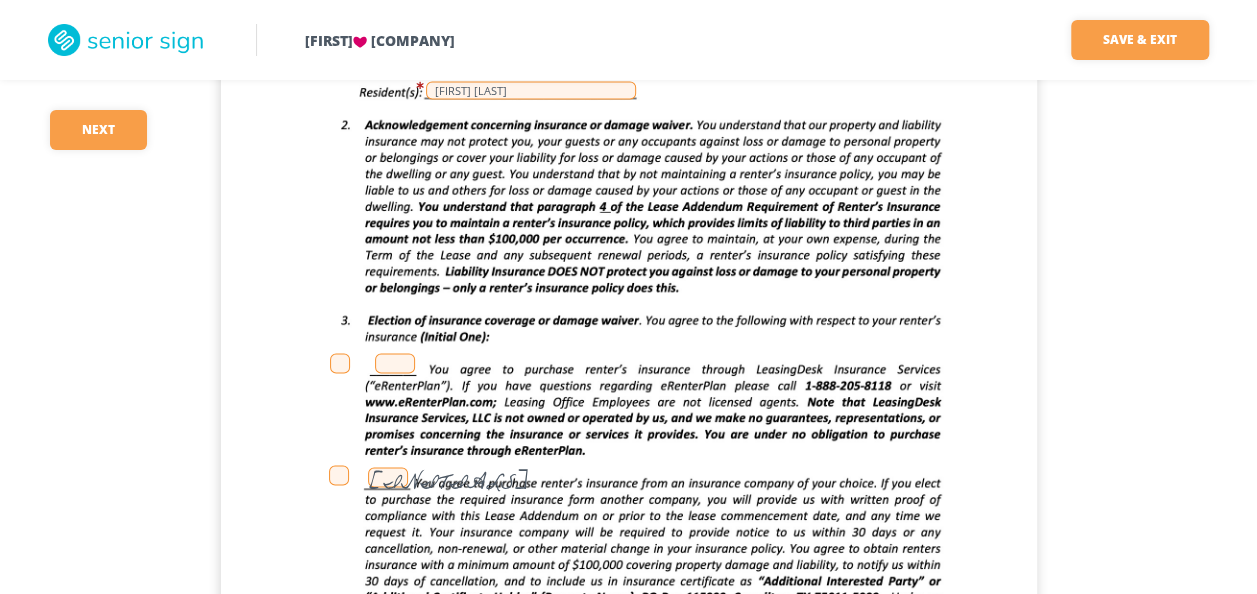 click at bounding box center [339, 475] 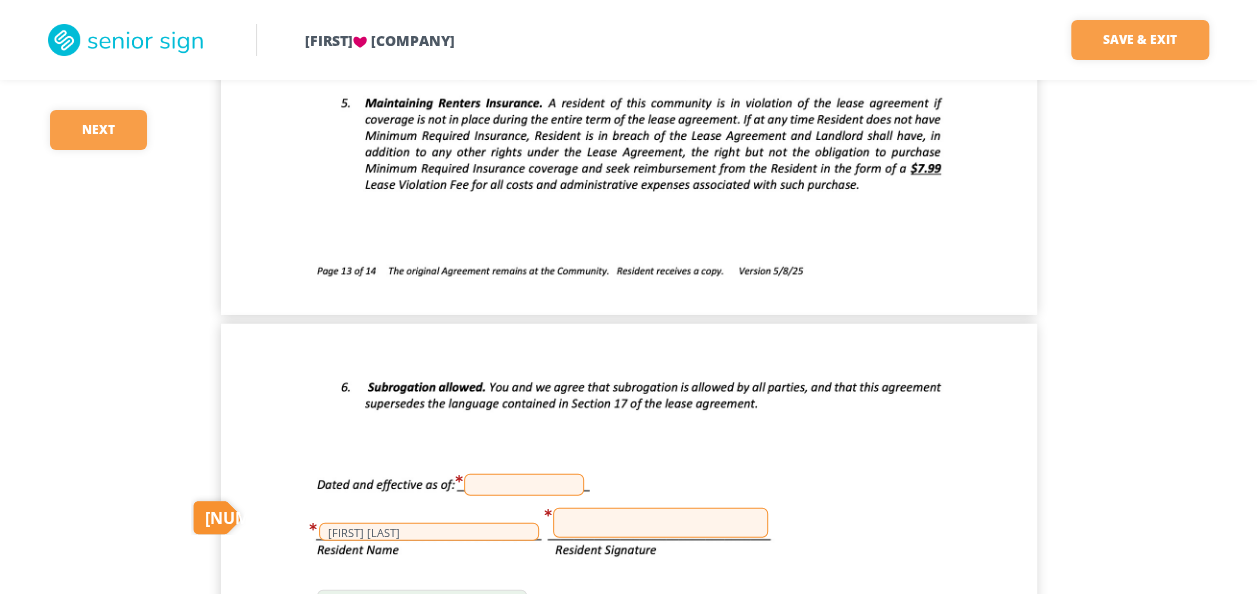 scroll, scrollTop: 13700, scrollLeft: 0, axis: vertical 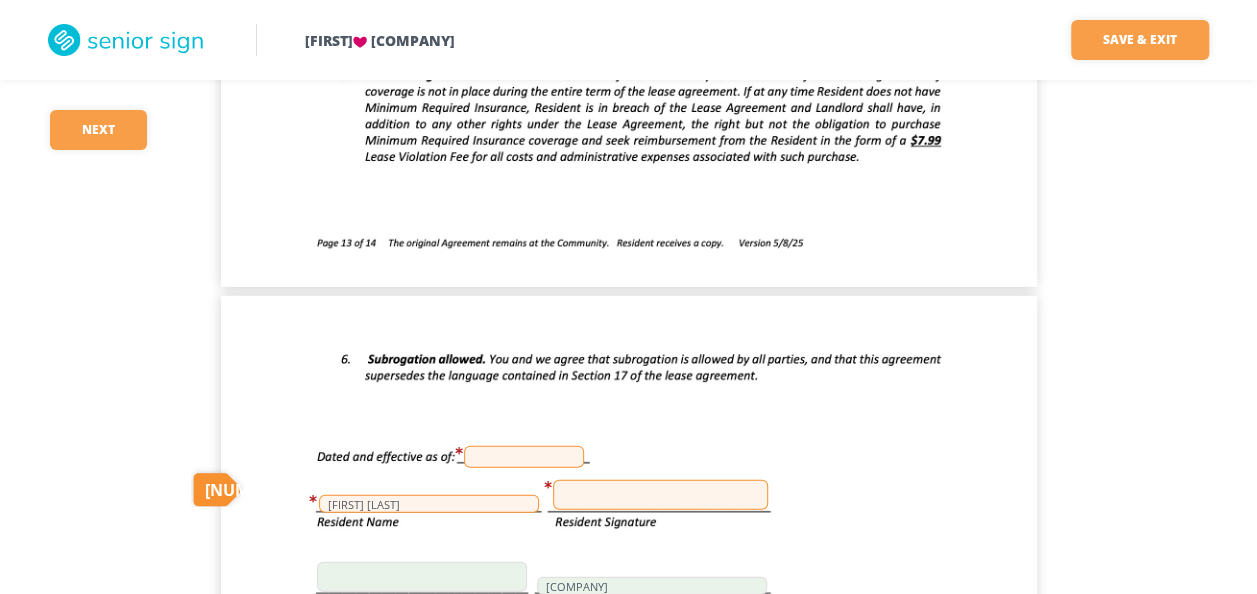 click at bounding box center (524, 457) 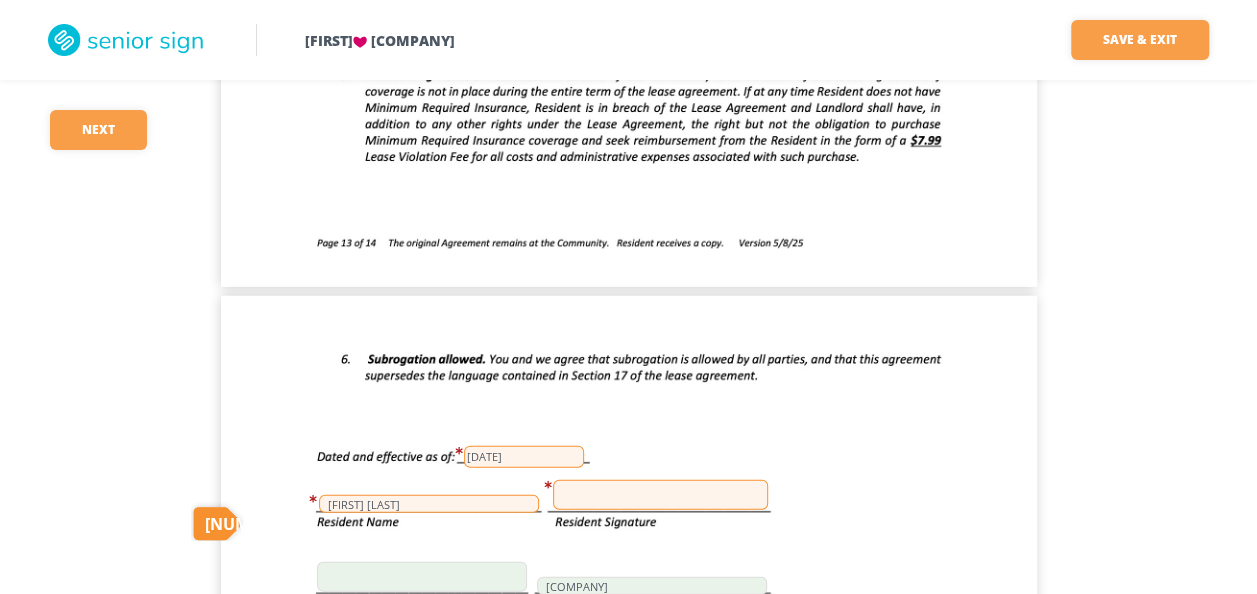 click at bounding box center (660, 495) 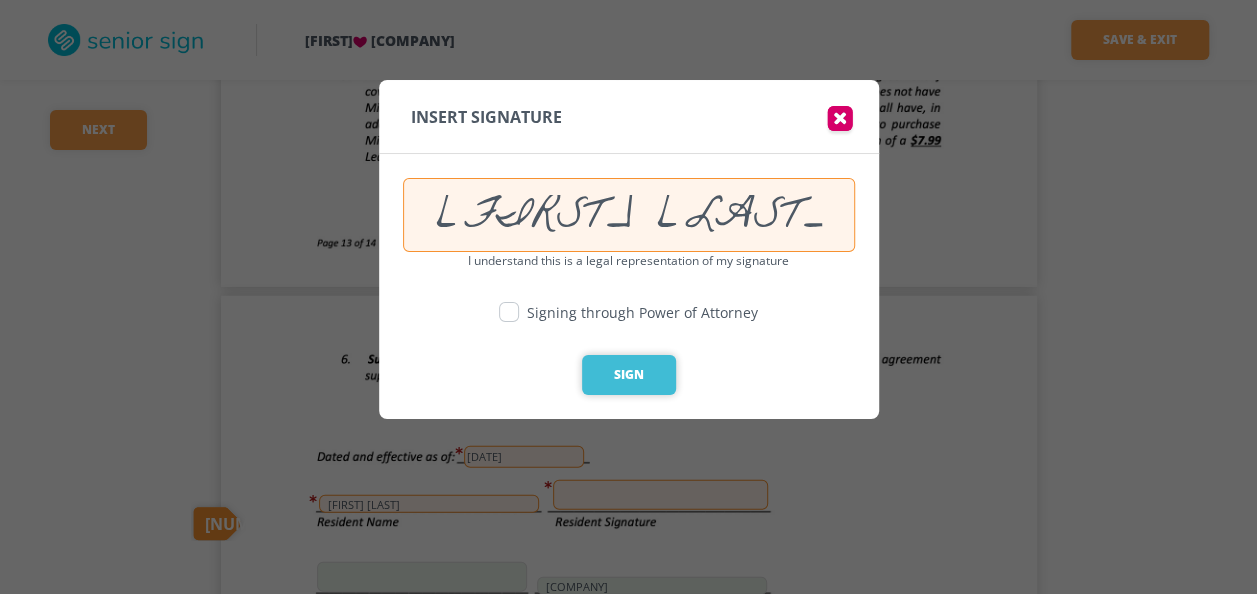 click on "Sign" at bounding box center [629, 375] 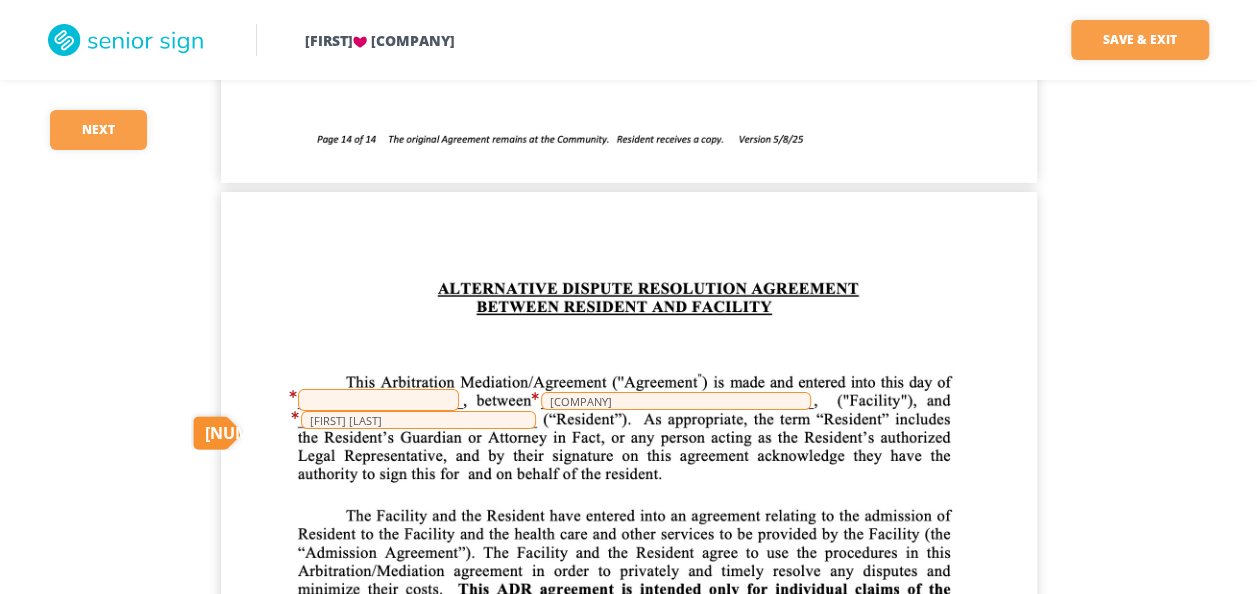 scroll, scrollTop: 14900, scrollLeft: 0, axis: vertical 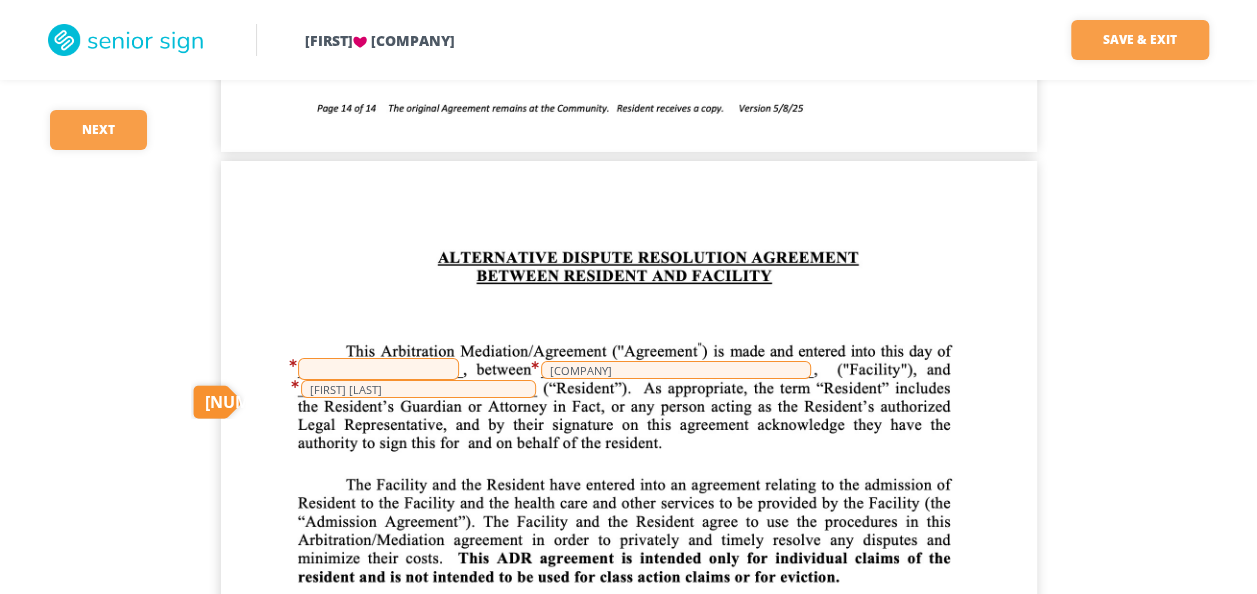 click at bounding box center [378, 369] 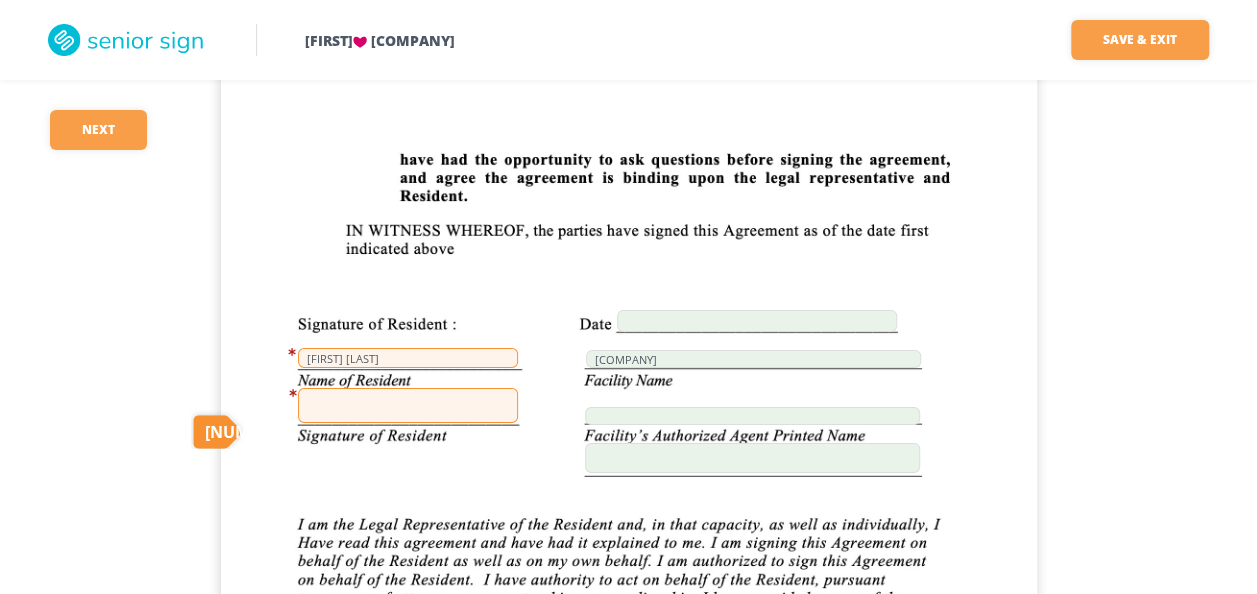 scroll, scrollTop: 18200, scrollLeft: 0, axis: vertical 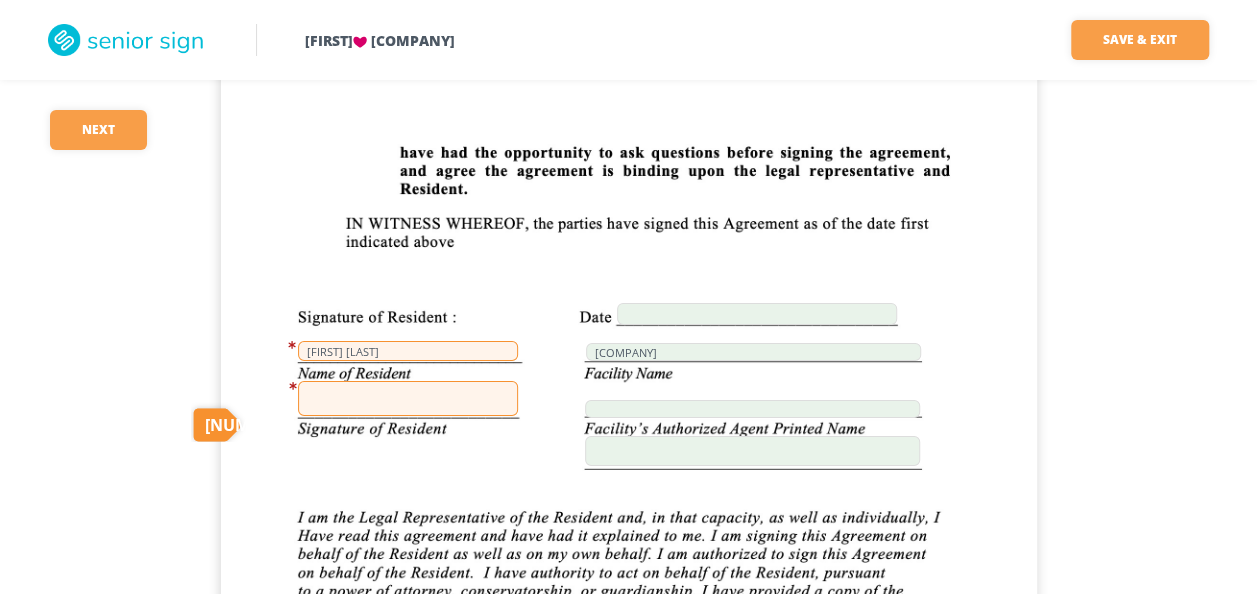 click at bounding box center (408, 398) 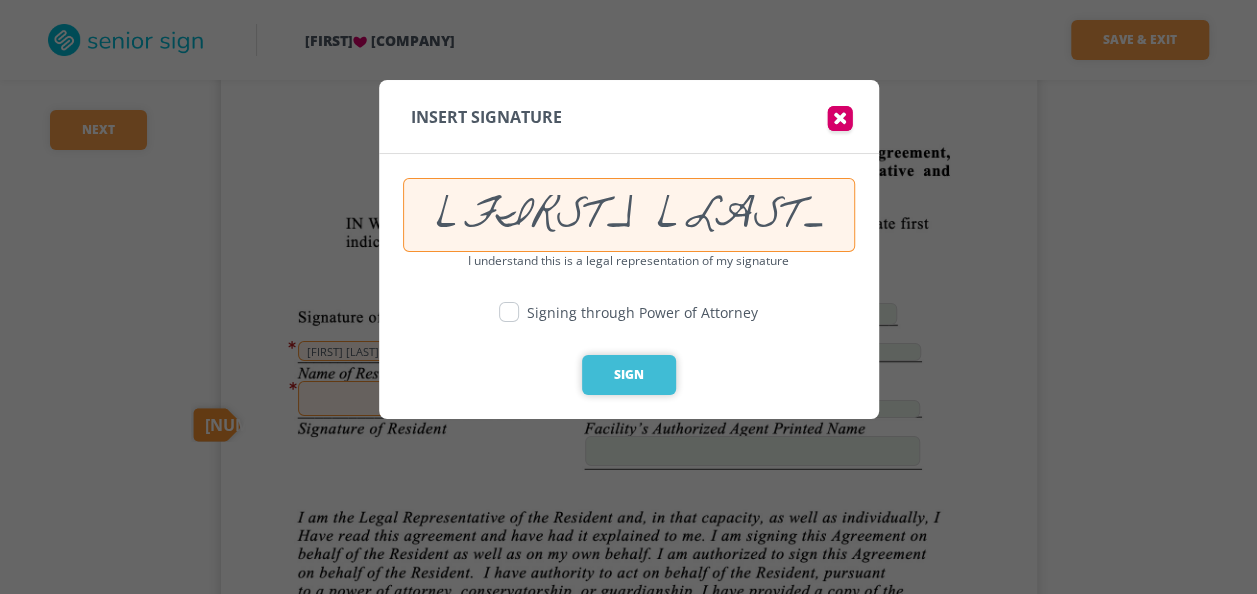 click on "Sign" at bounding box center (629, 375) 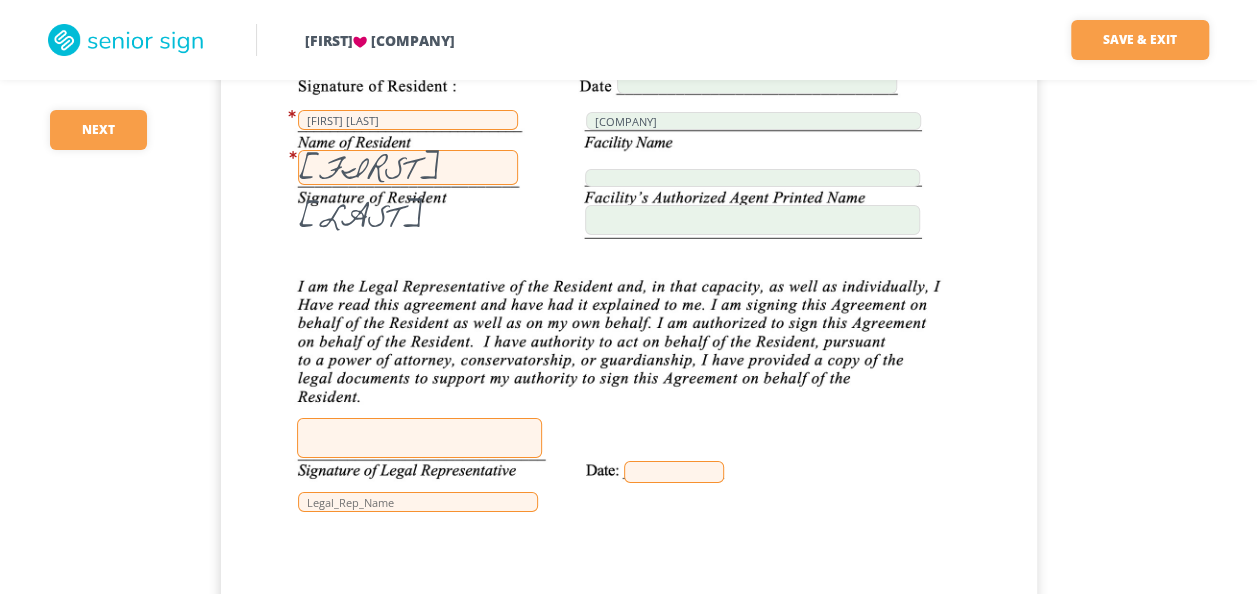 scroll, scrollTop: 18400, scrollLeft: 0, axis: vertical 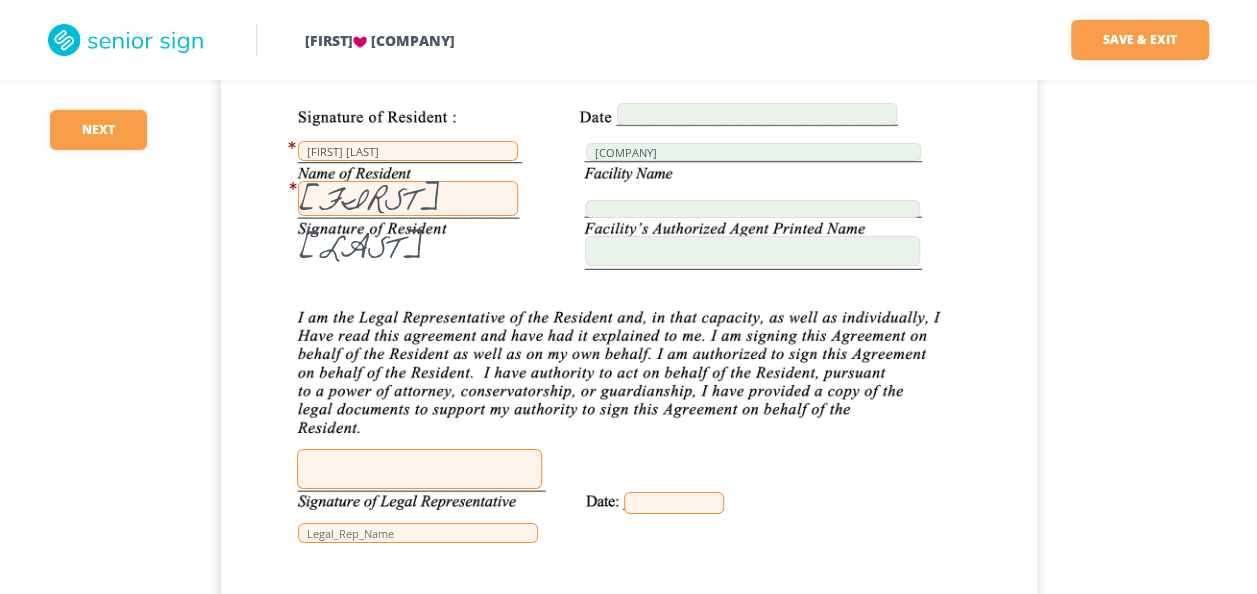 click at bounding box center (674, 503) 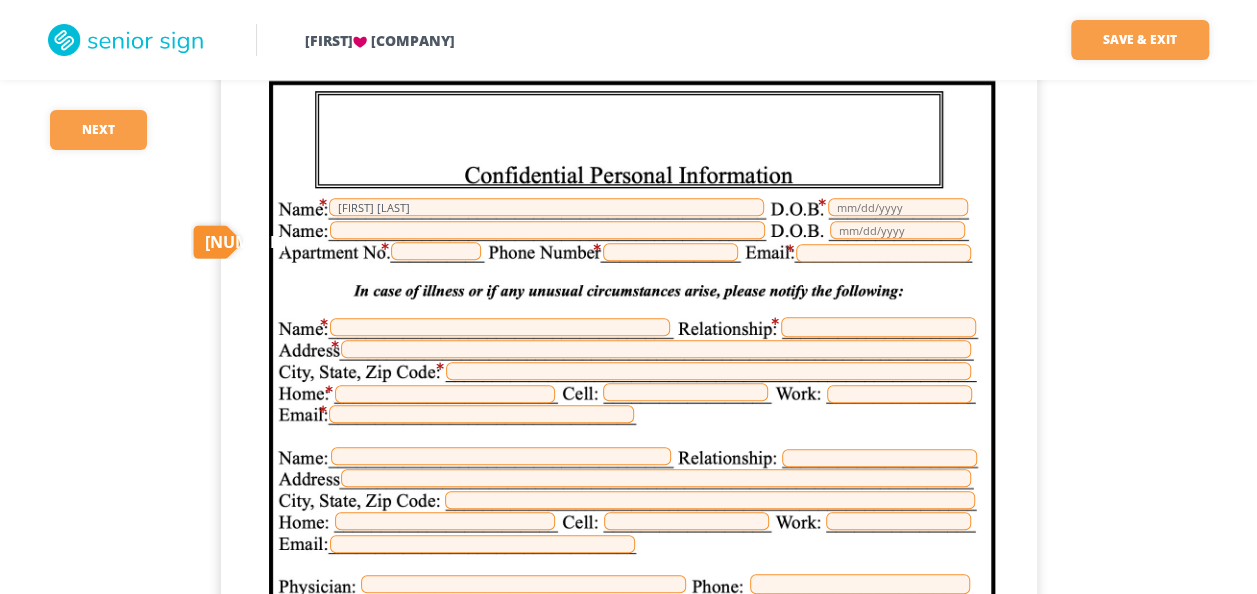 scroll, scrollTop: 19300, scrollLeft: 0, axis: vertical 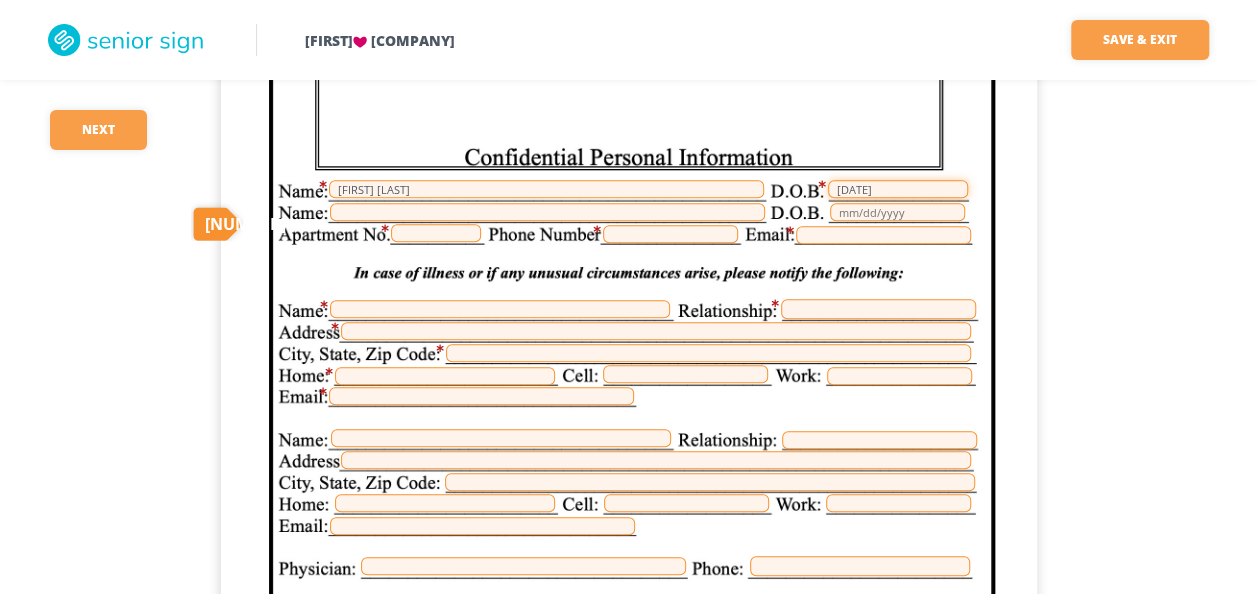 click on "[DATE]" at bounding box center [898, 189] 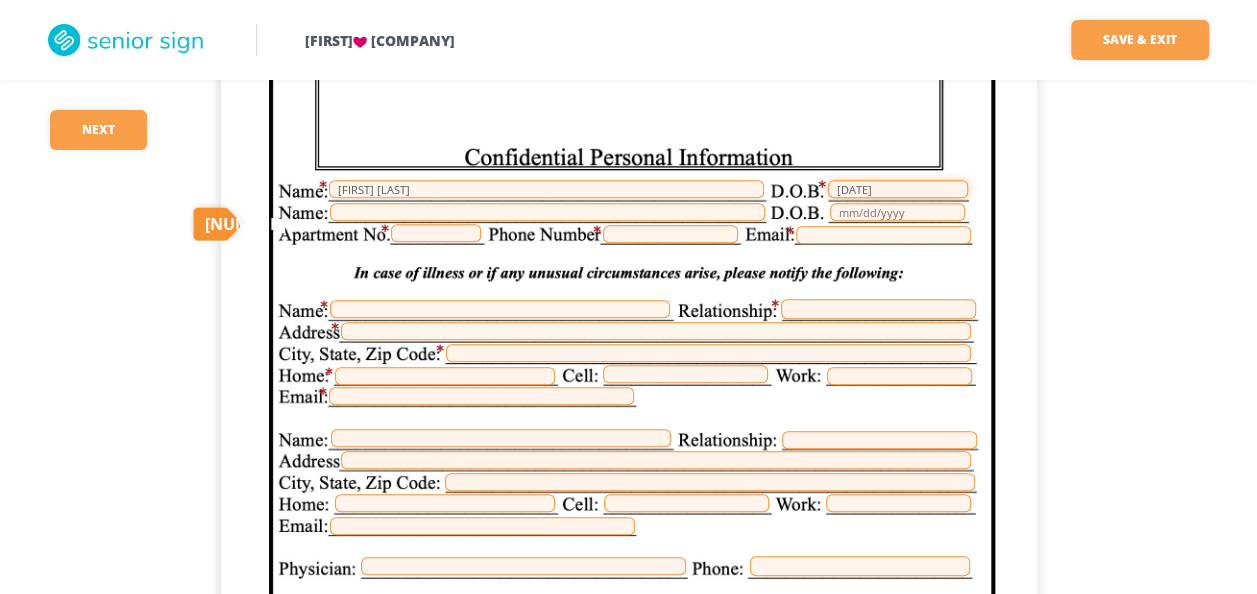 type on "[DATE]" 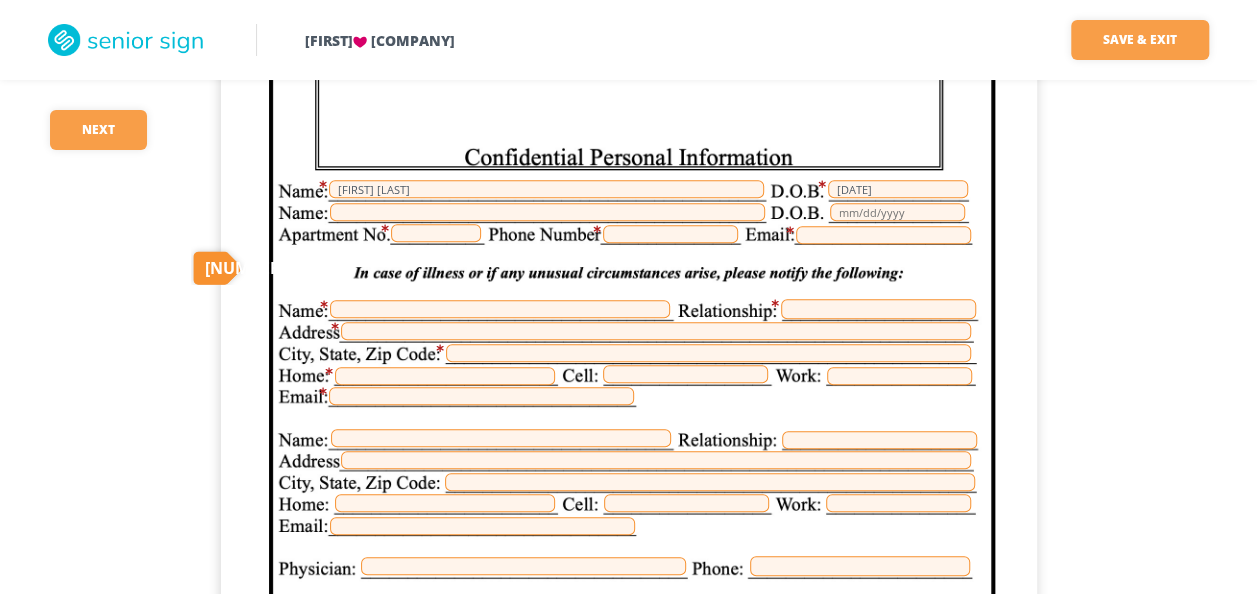 drag, startPoint x: 442, startPoint y: 240, endPoint x: 411, endPoint y: 222, distance: 35.846897 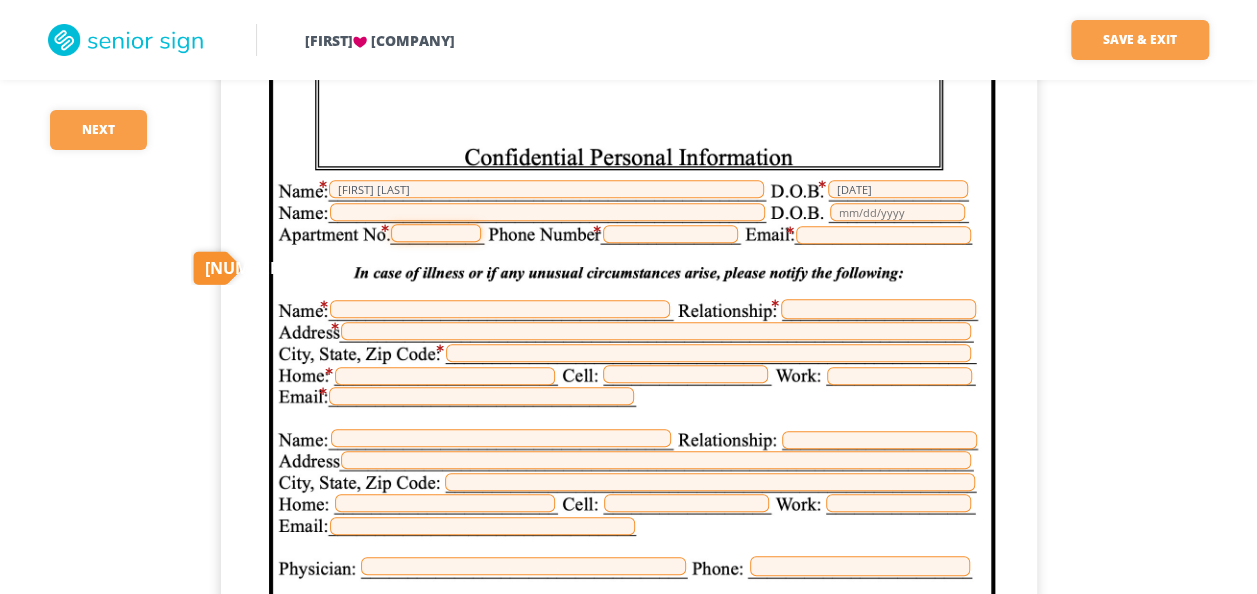 click at bounding box center [436, 233] 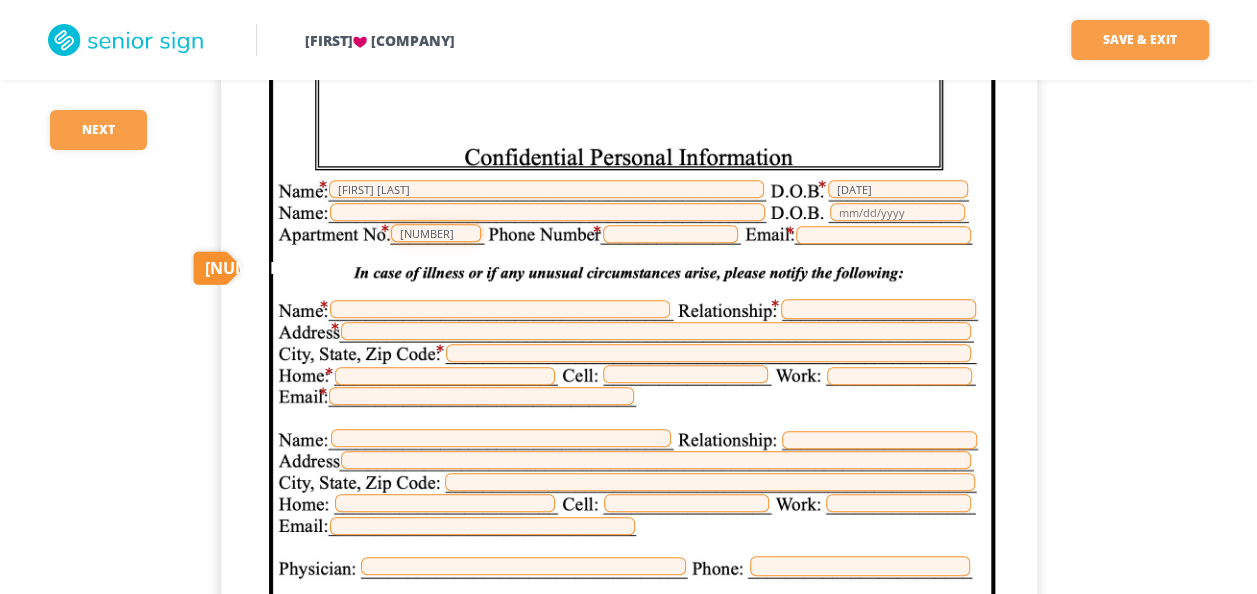 type on "[NUMBER]" 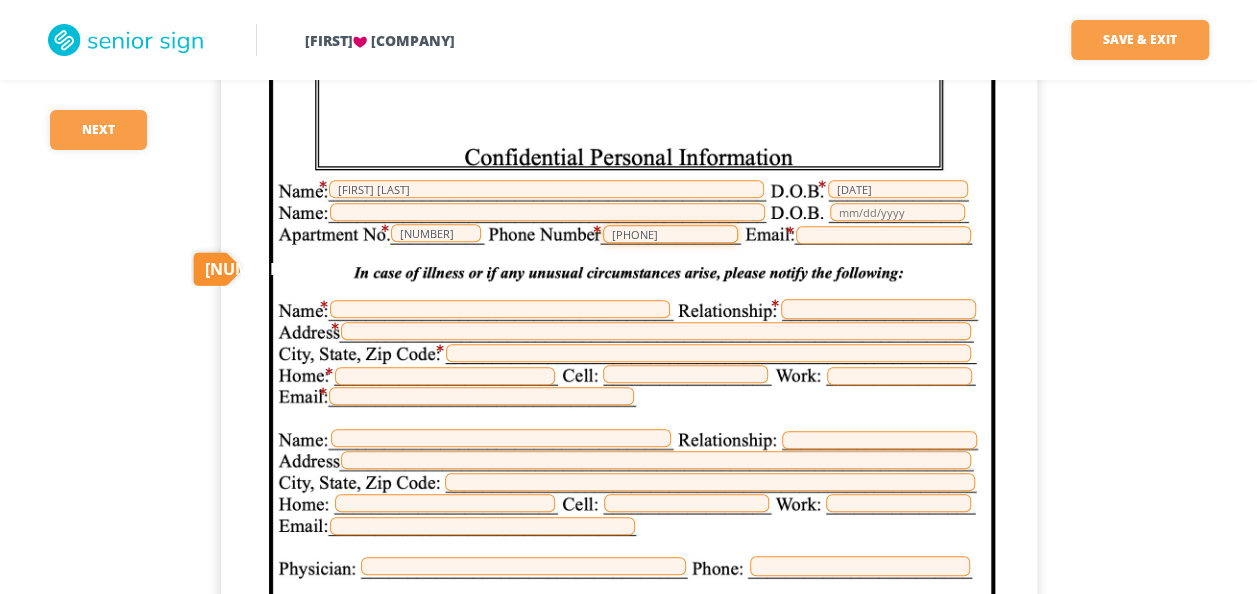 click on "[PHONE]" at bounding box center (670, 234) 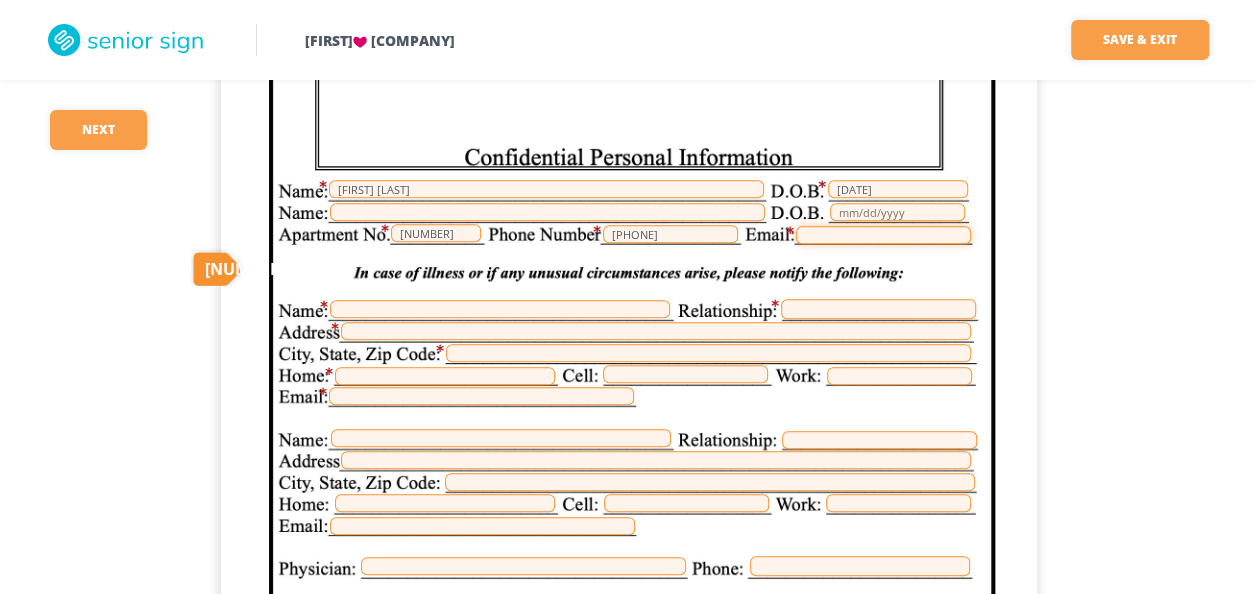 click at bounding box center [883, 235] 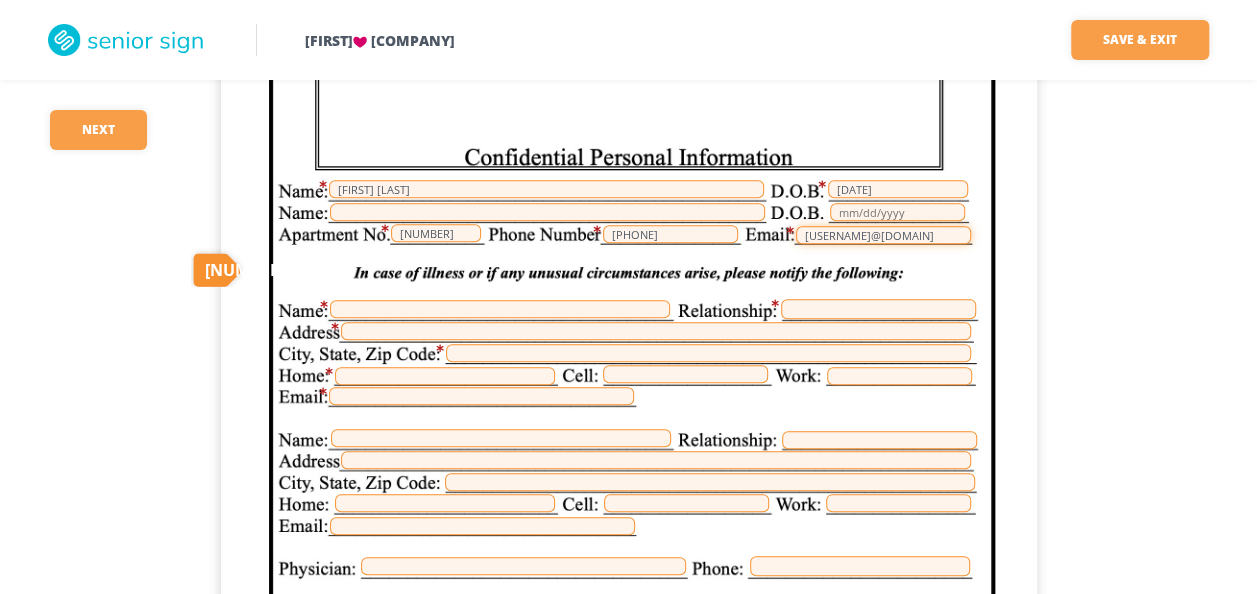 type on "[USERNAME]@[DOMAIN]" 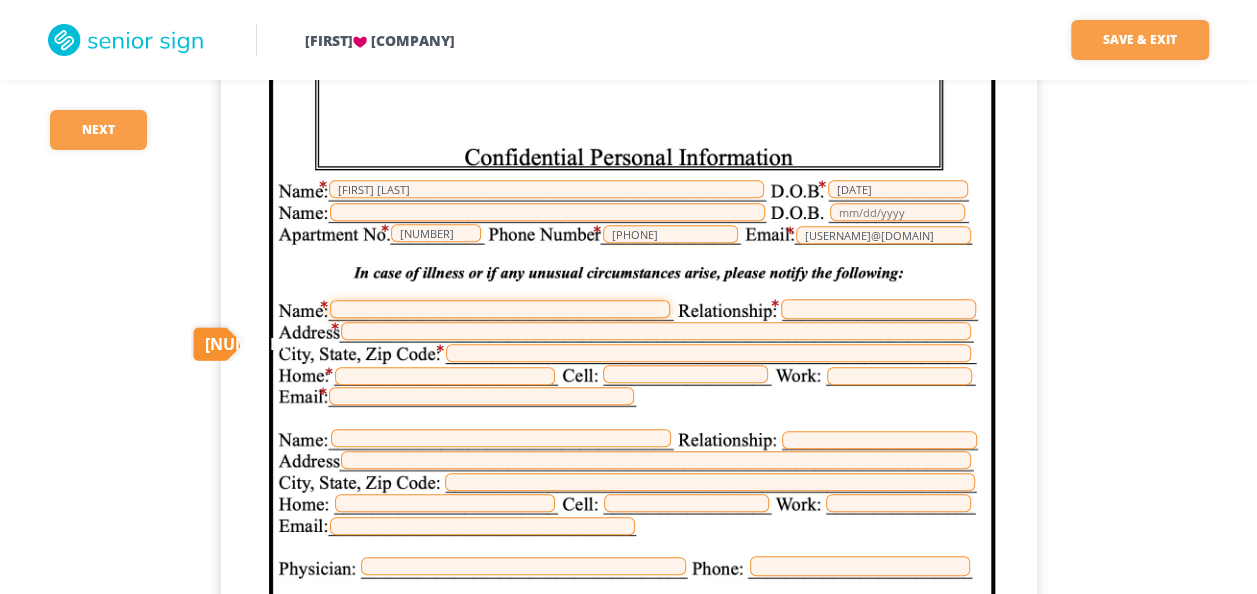 click at bounding box center (500, 309) 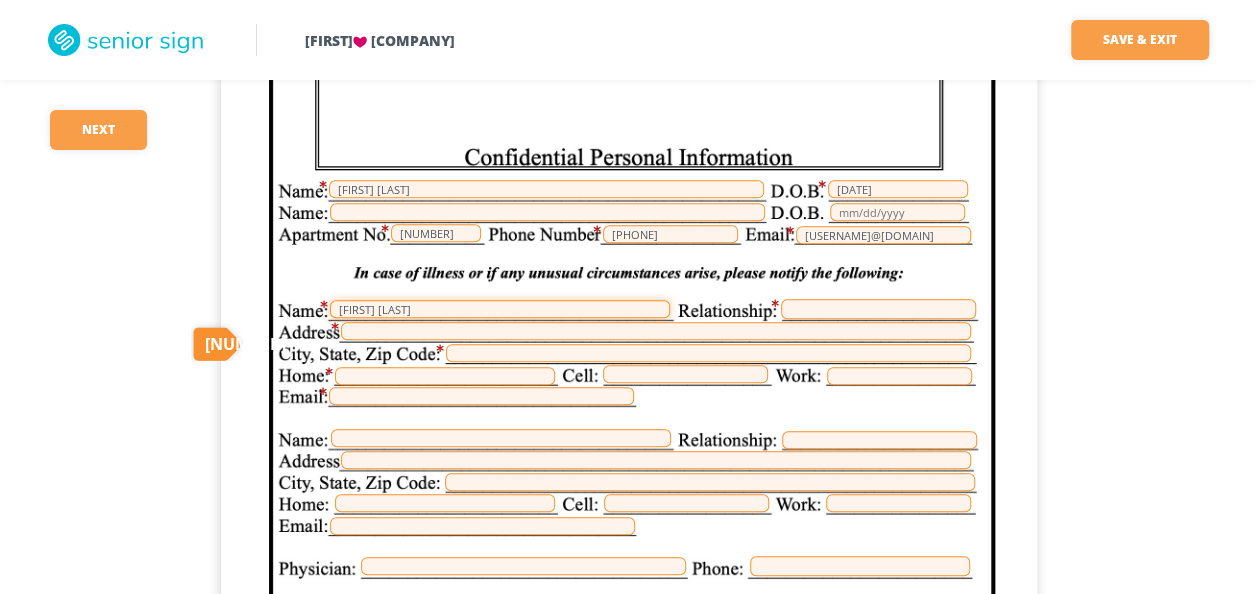 type on "[FIRST] [LAST]" 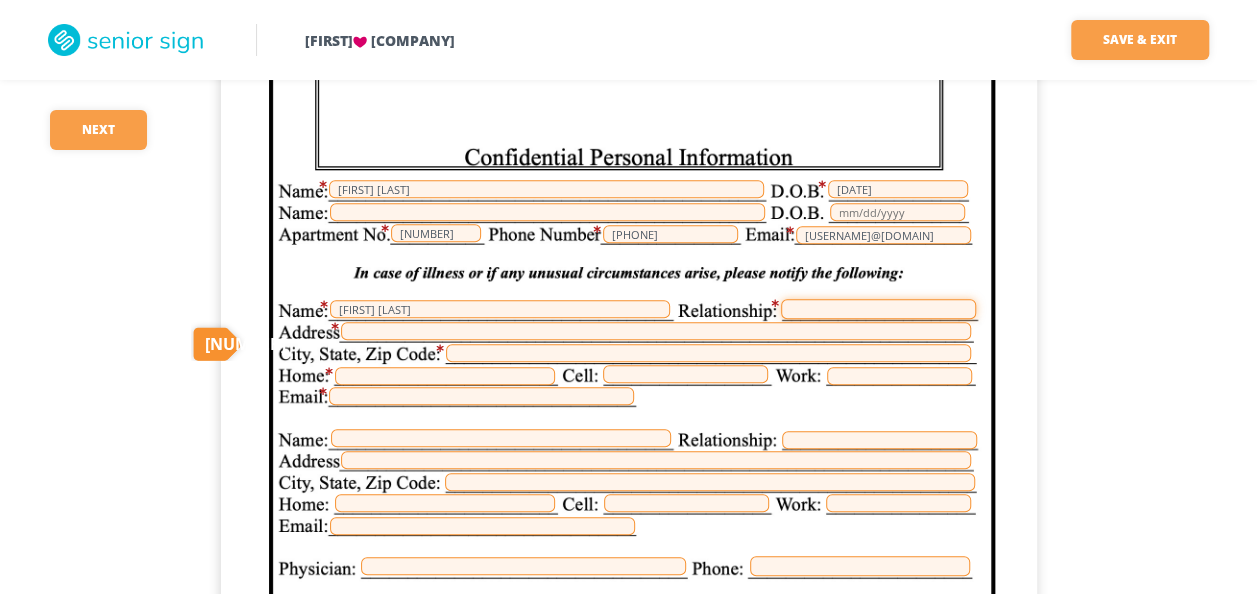 click at bounding box center (878, 309) 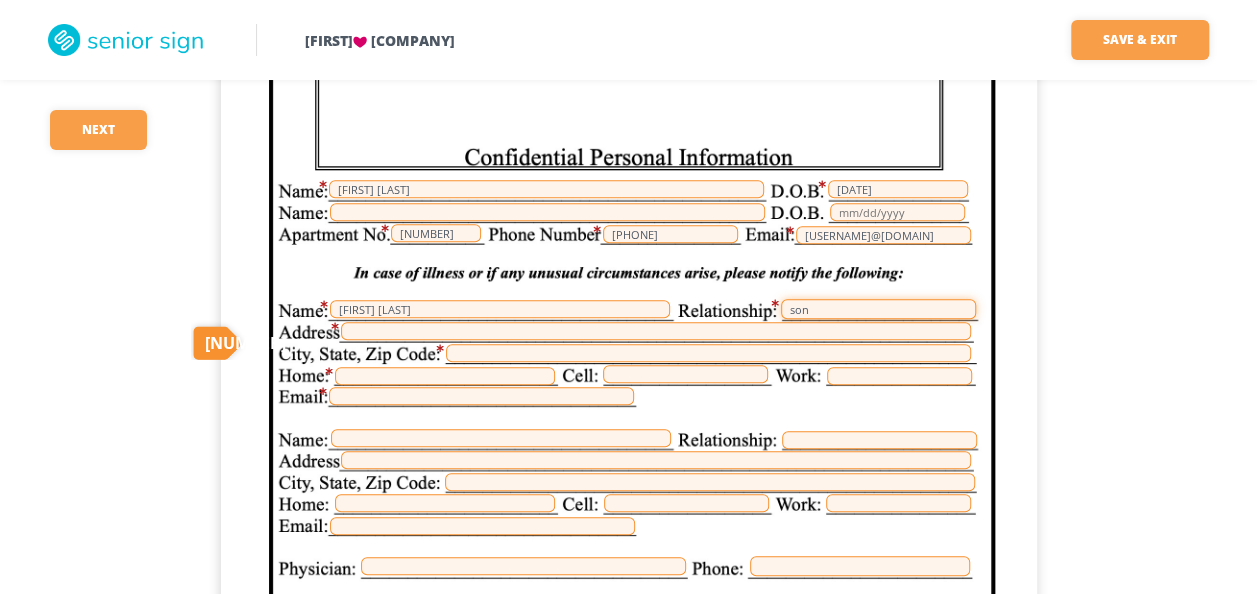 type on "son" 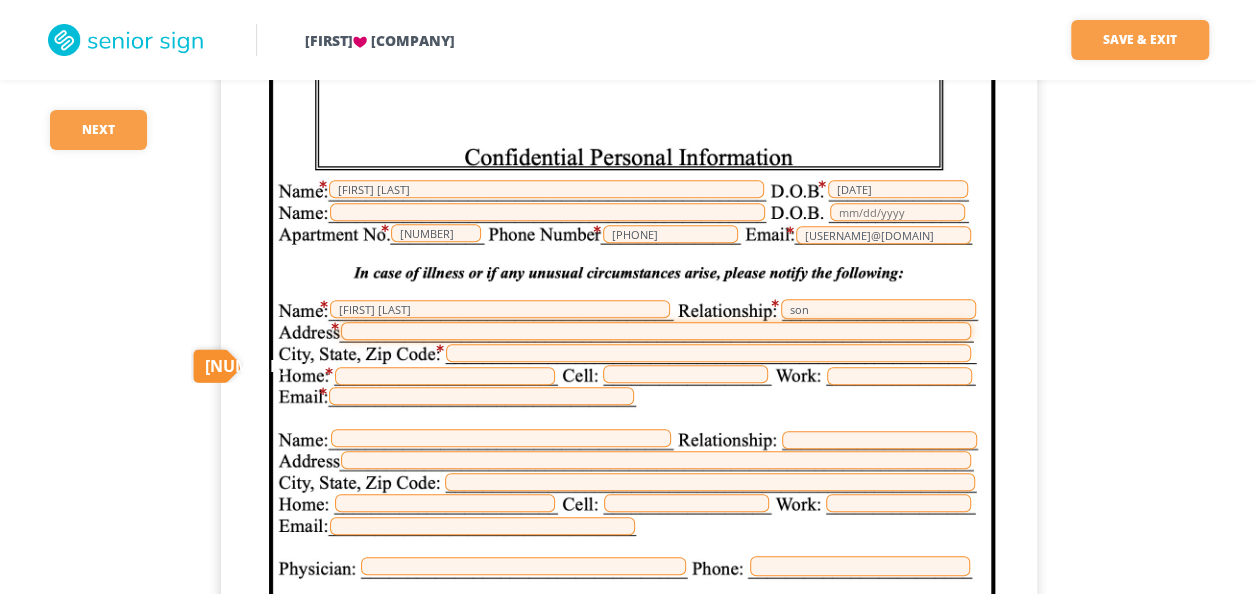 click at bounding box center [656, 331] 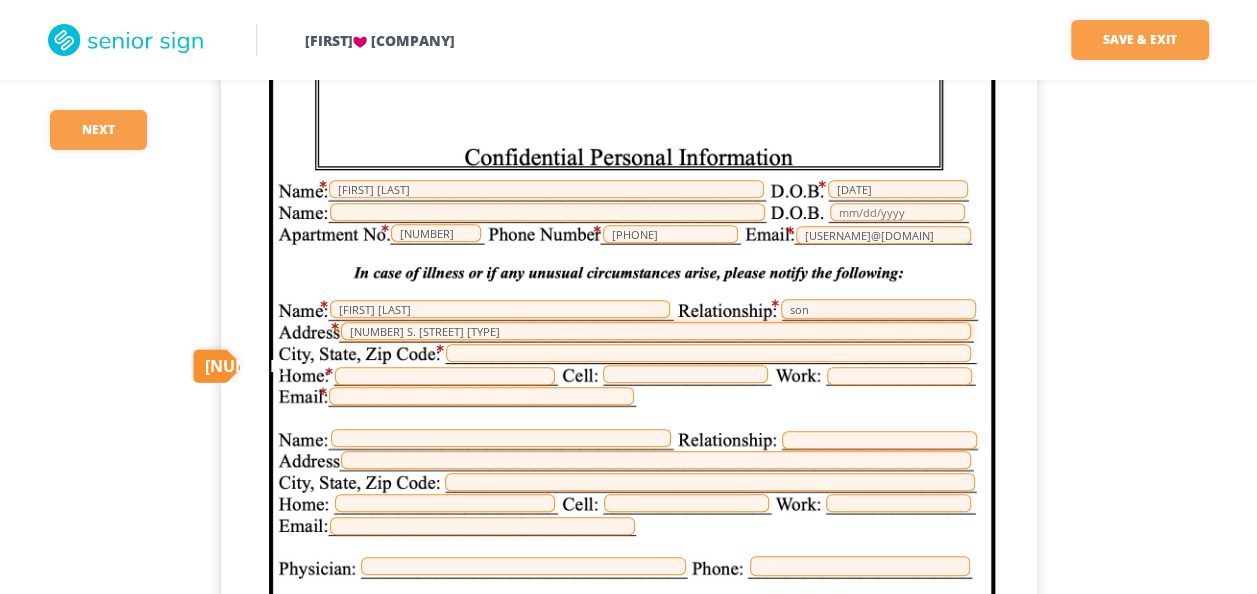 type on "[NUMBER] S. [STREET] [TYPE]" 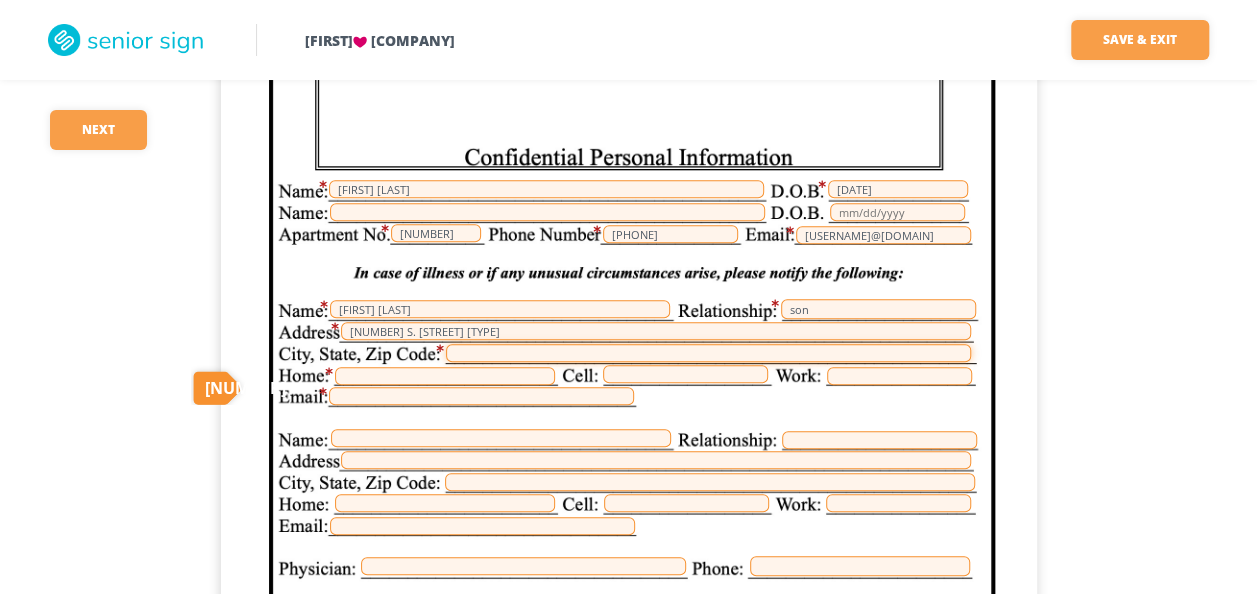 click at bounding box center (708, 353) 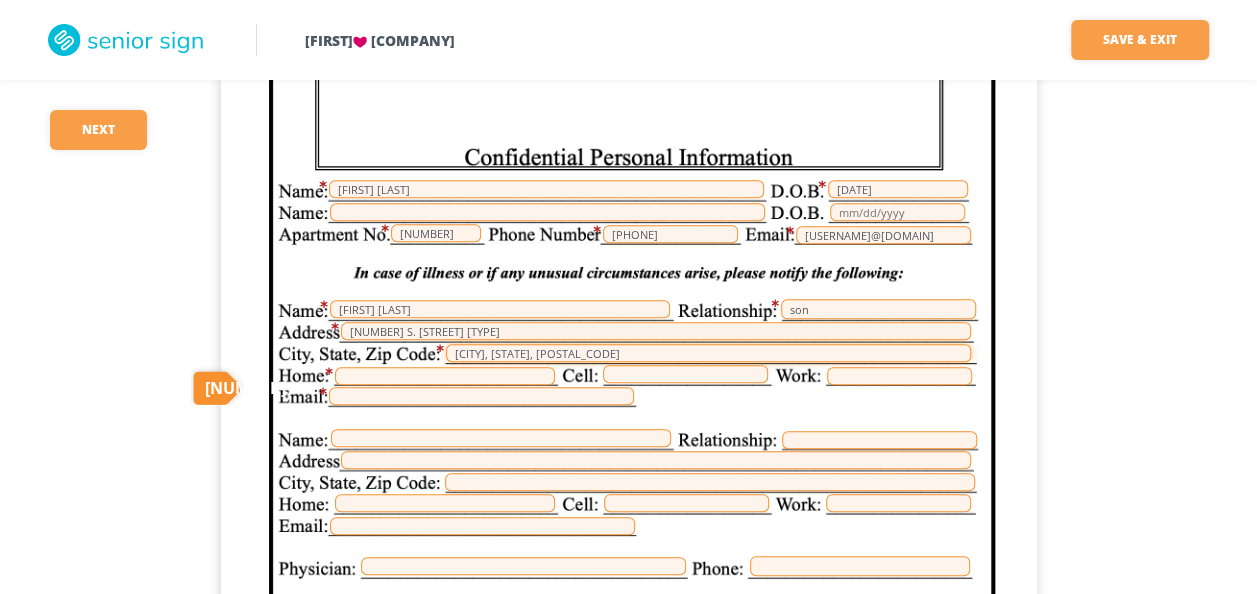 type on "[CITY], [STATE], [POSTAL_CODE]" 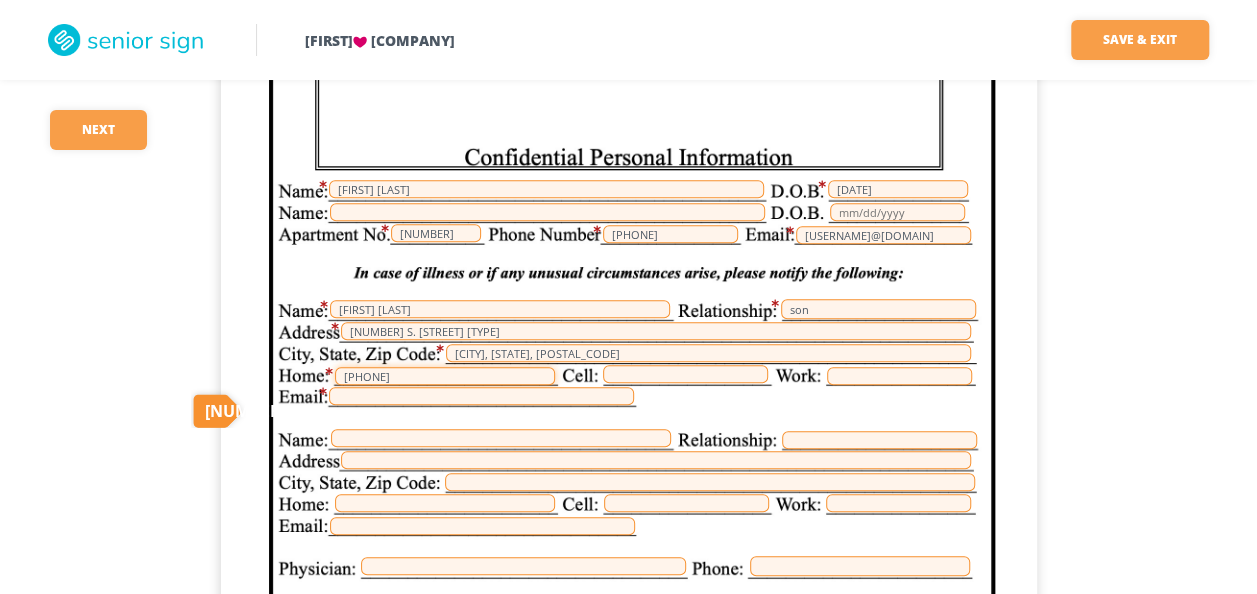 click on "[PHONE]" at bounding box center (445, 376) 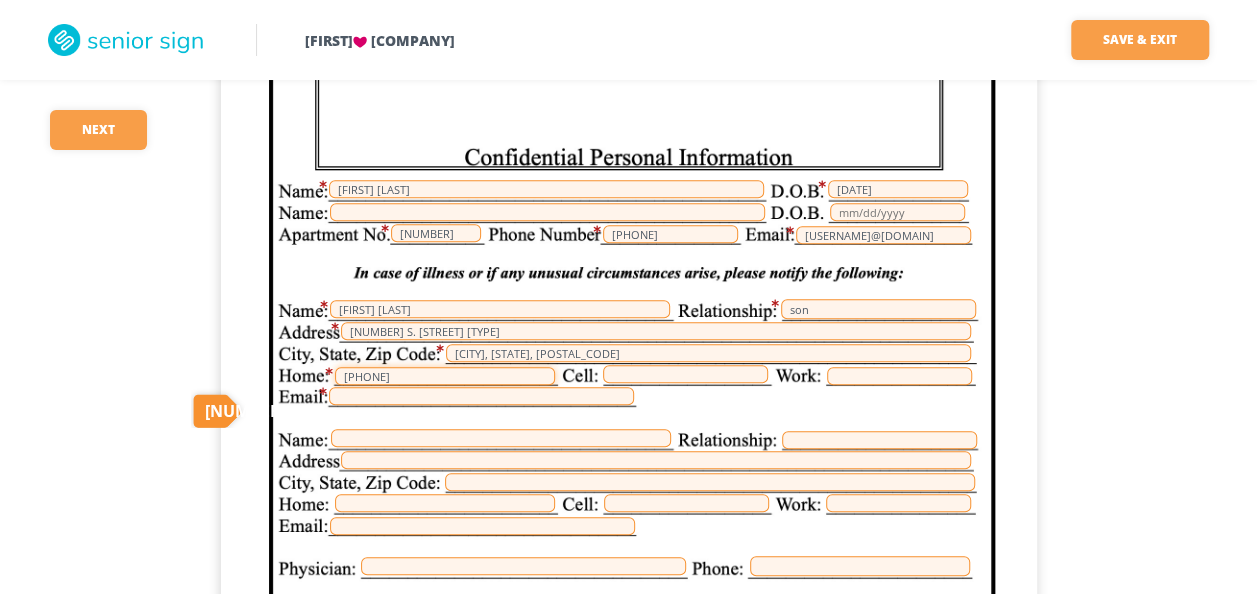 click on "[PHONE]" at bounding box center (445, 376) 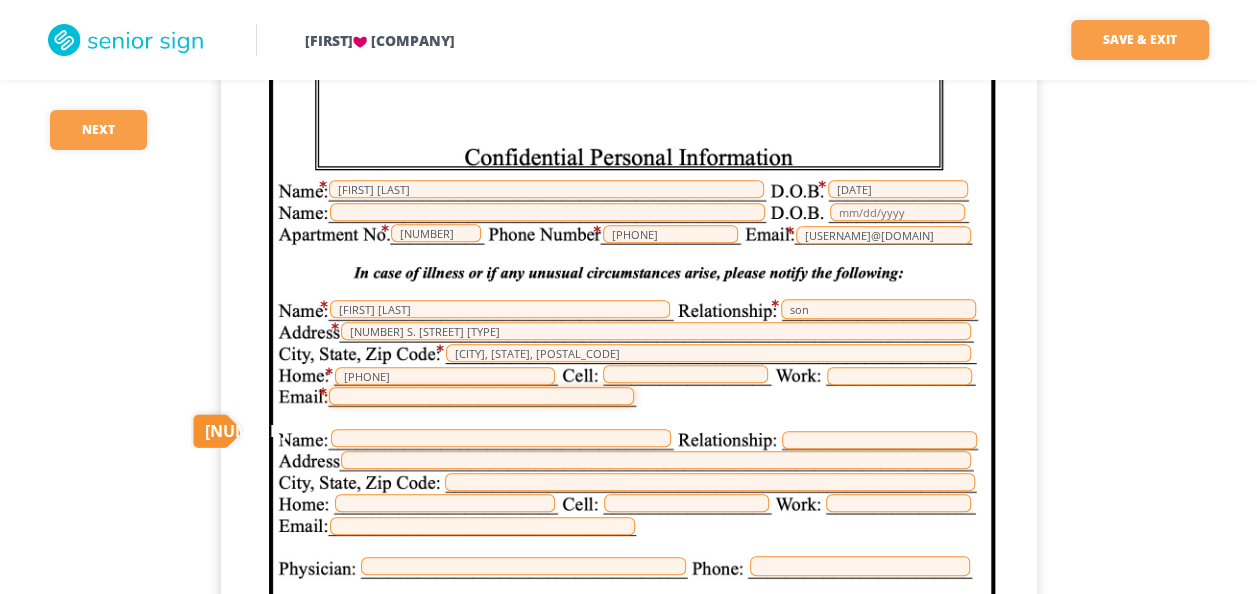 click at bounding box center [481, 396] 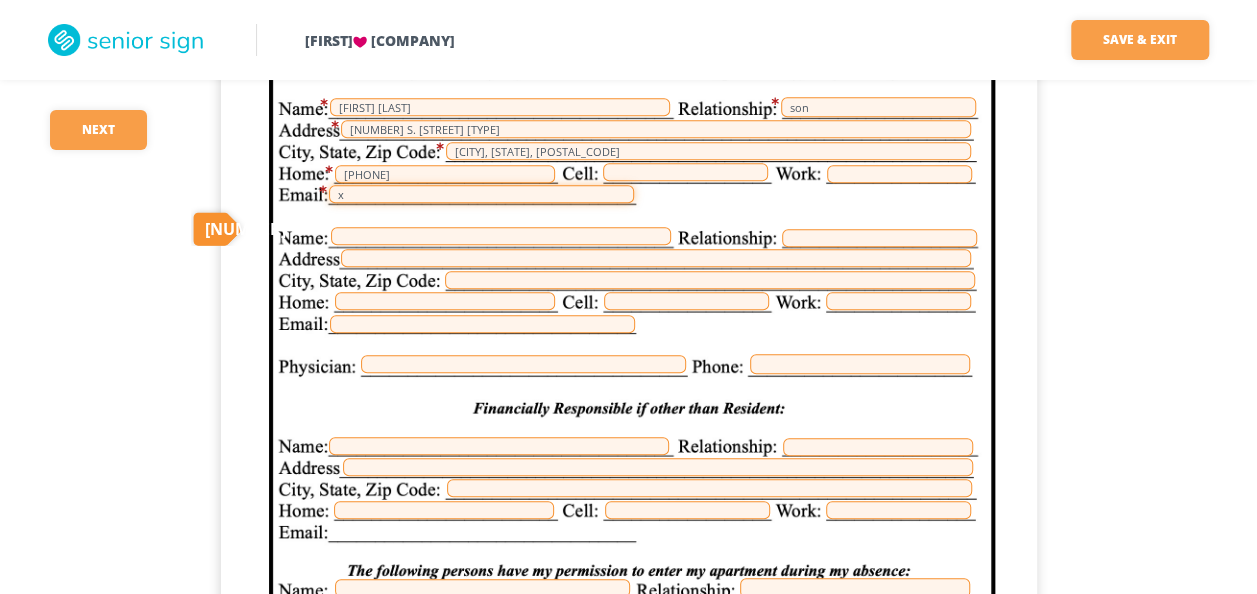 scroll, scrollTop: 19500, scrollLeft: 0, axis: vertical 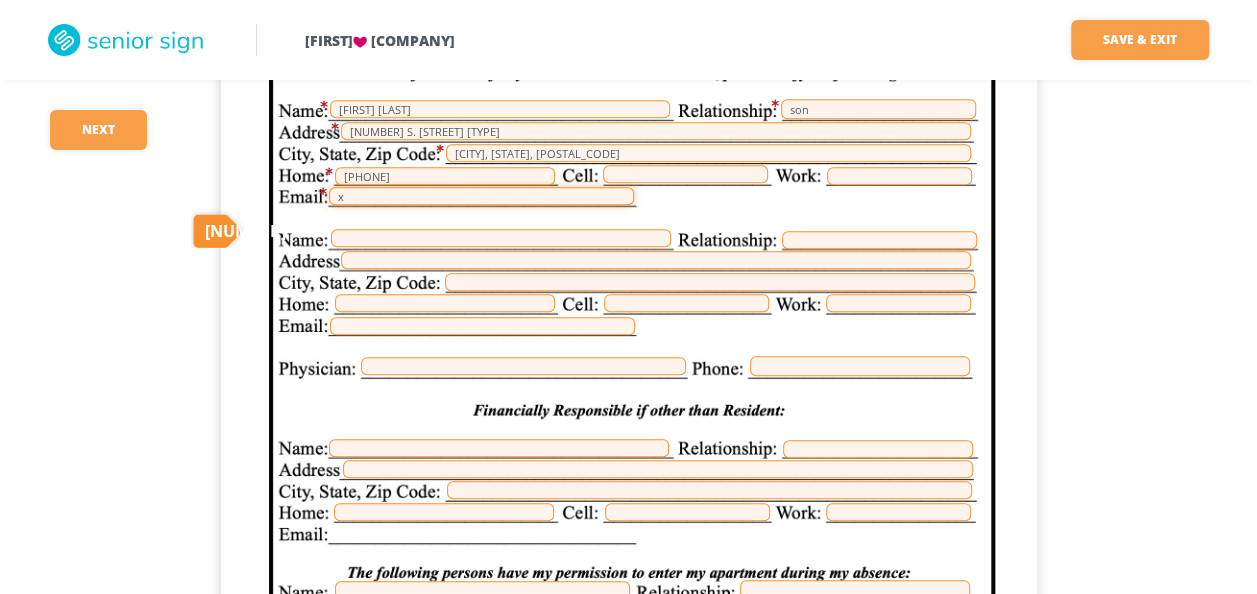 type on "x" 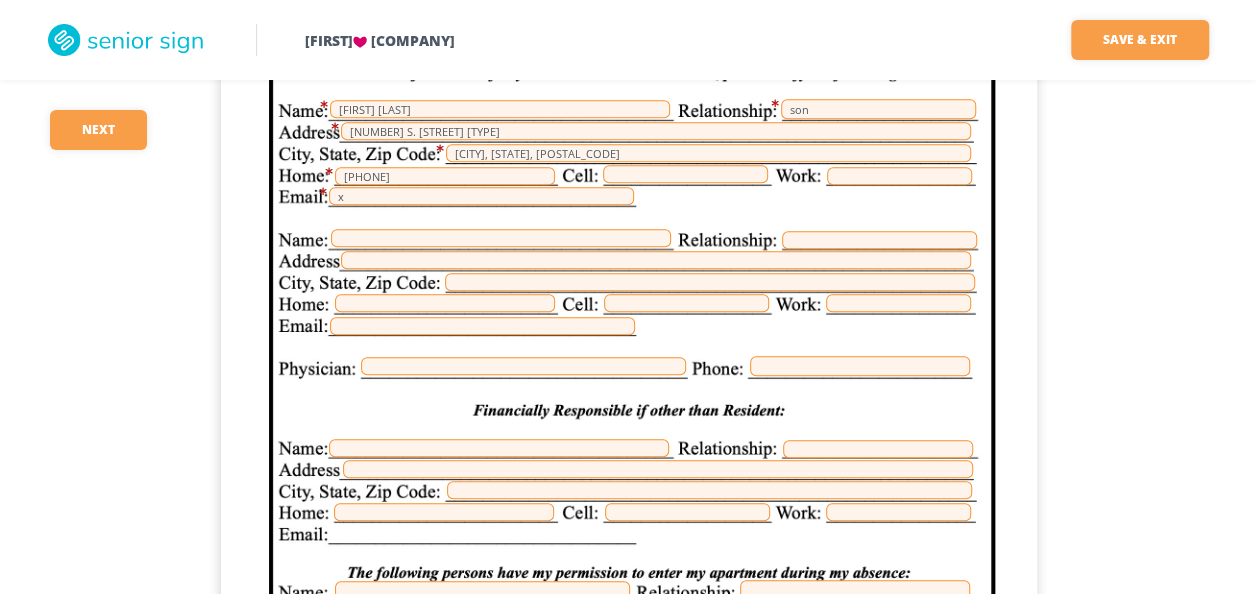 drag, startPoint x: 328, startPoint y: 222, endPoint x: 333, endPoint y: 236, distance: 14.866069 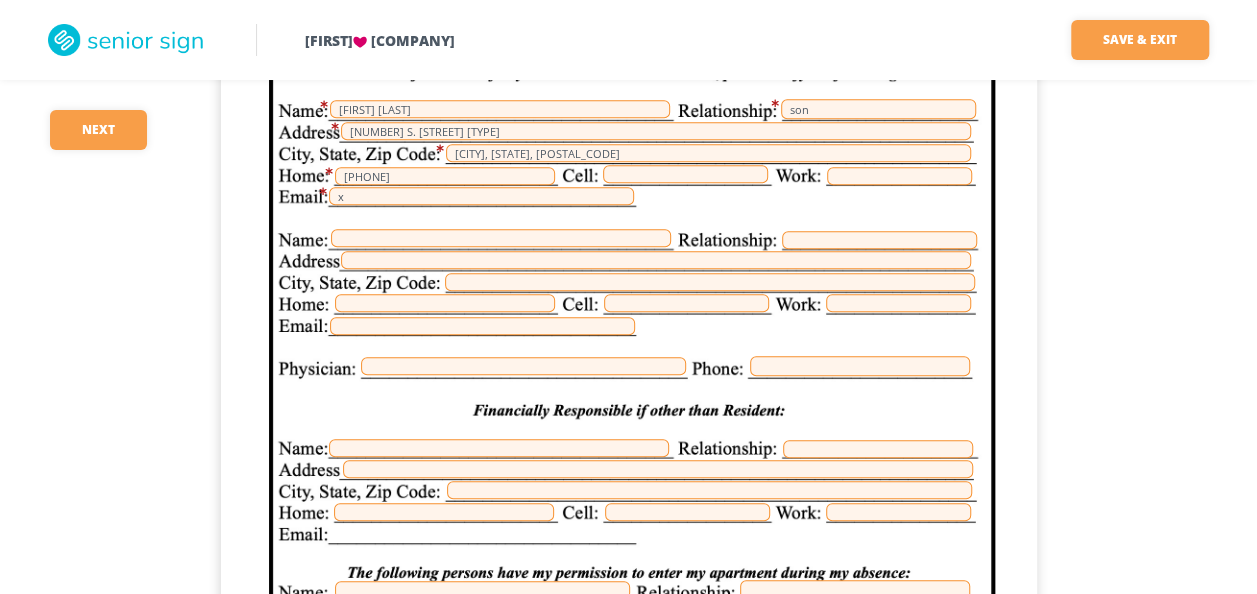 click on "[FIRST] [LAST] [DATE] [NUMBER] ([PHONE]) [USERNAME]@[DOMAIN] [FIRST] [LAST] son [NUMBER] S. [STREET] [TYPE]. [CITY], [STATE], [POSTAL_CODE] [PHONE] x" at bounding box center [629, 349] 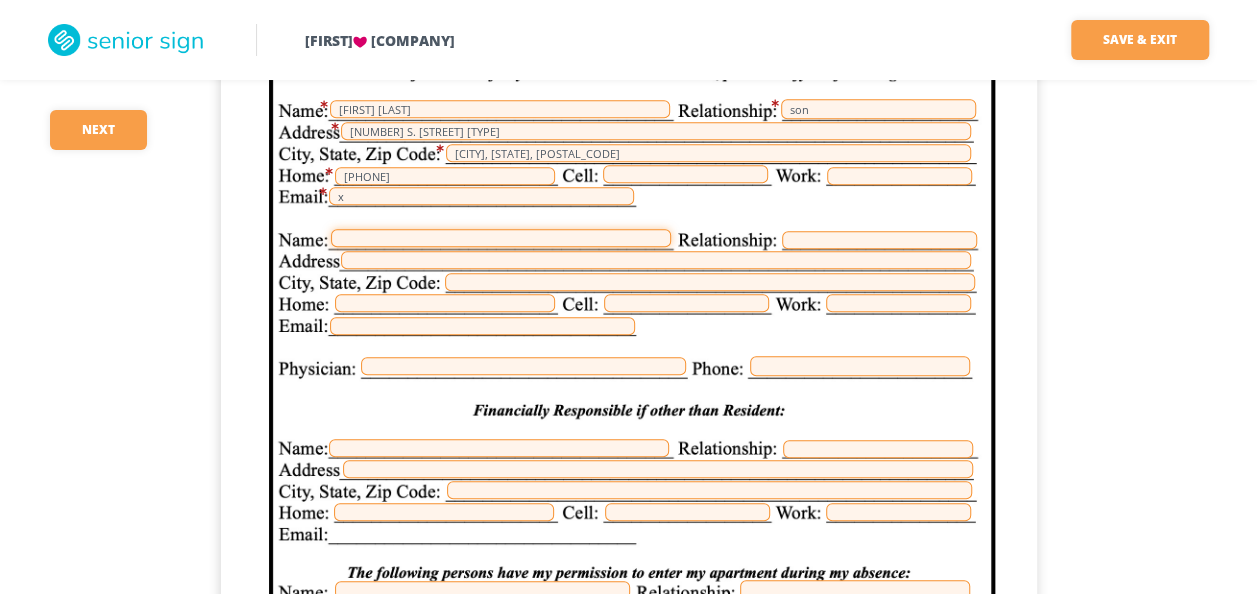 drag, startPoint x: 346, startPoint y: 241, endPoint x: 346, endPoint y: 230, distance: 11 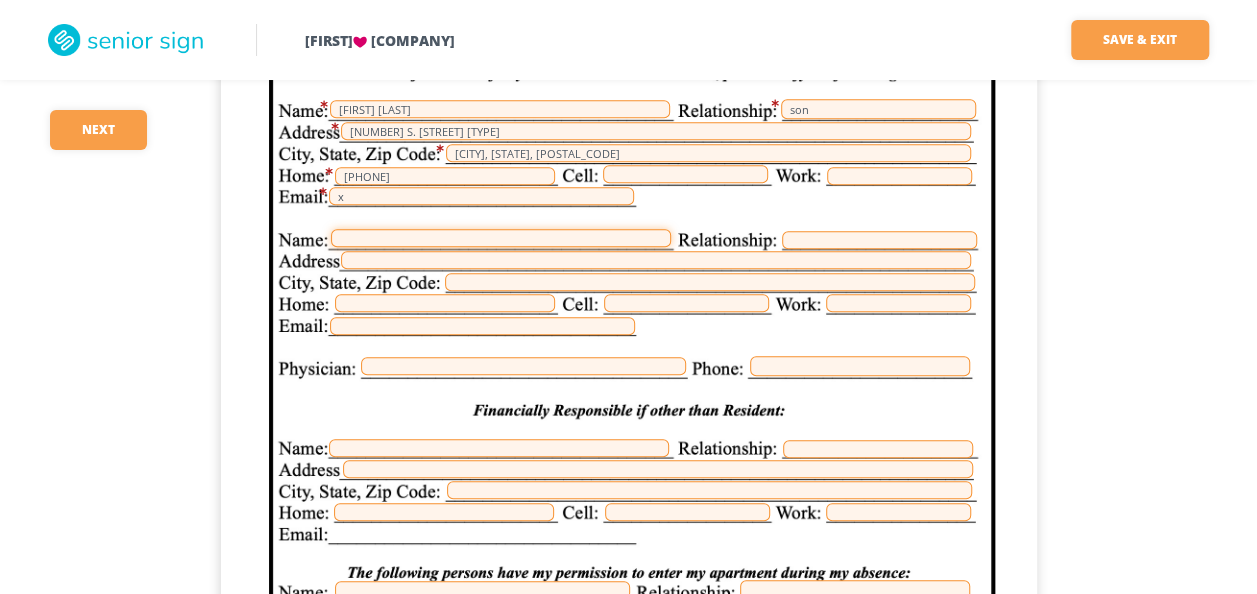click at bounding box center [501, 238] 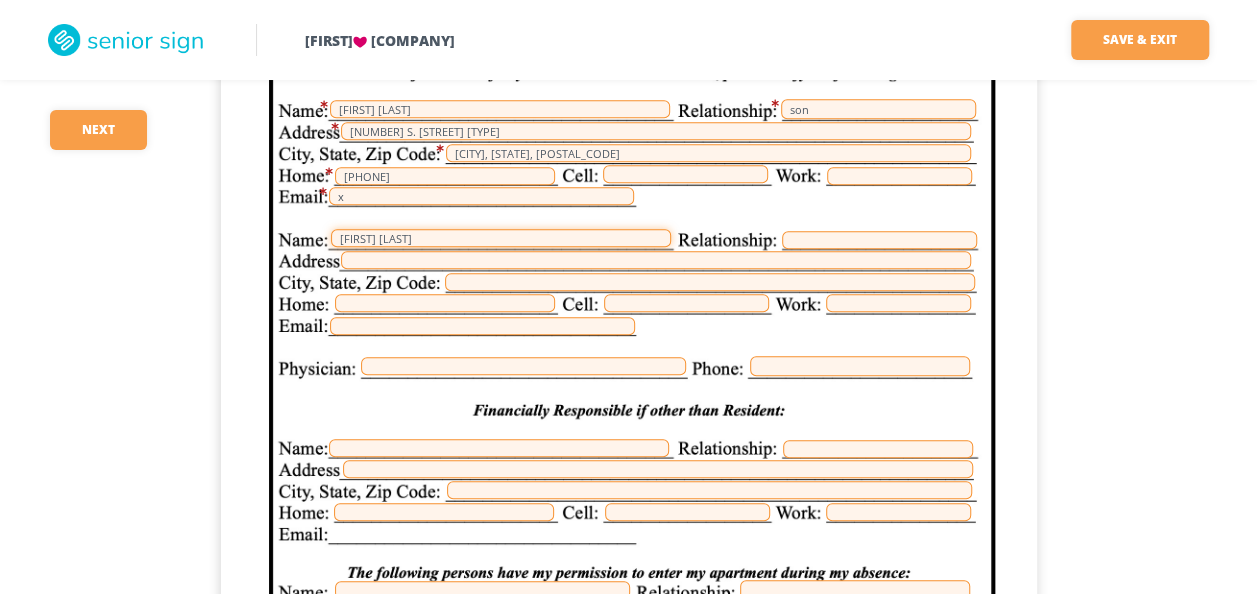 type on "[FIRST] [LAST]" 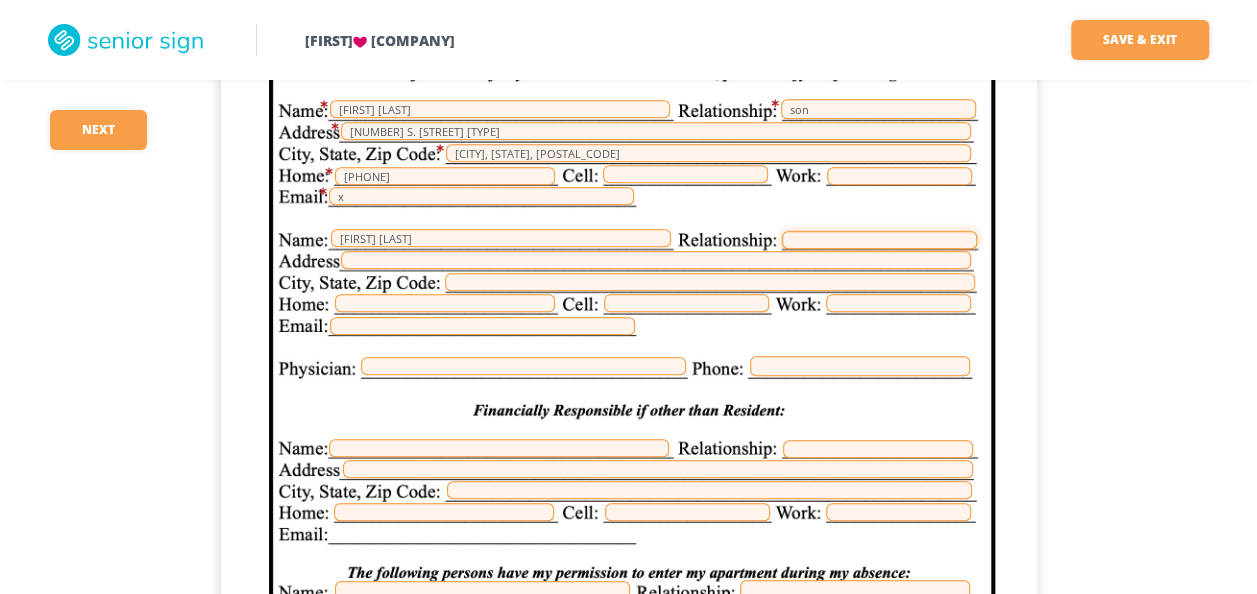 click at bounding box center [879, 240] 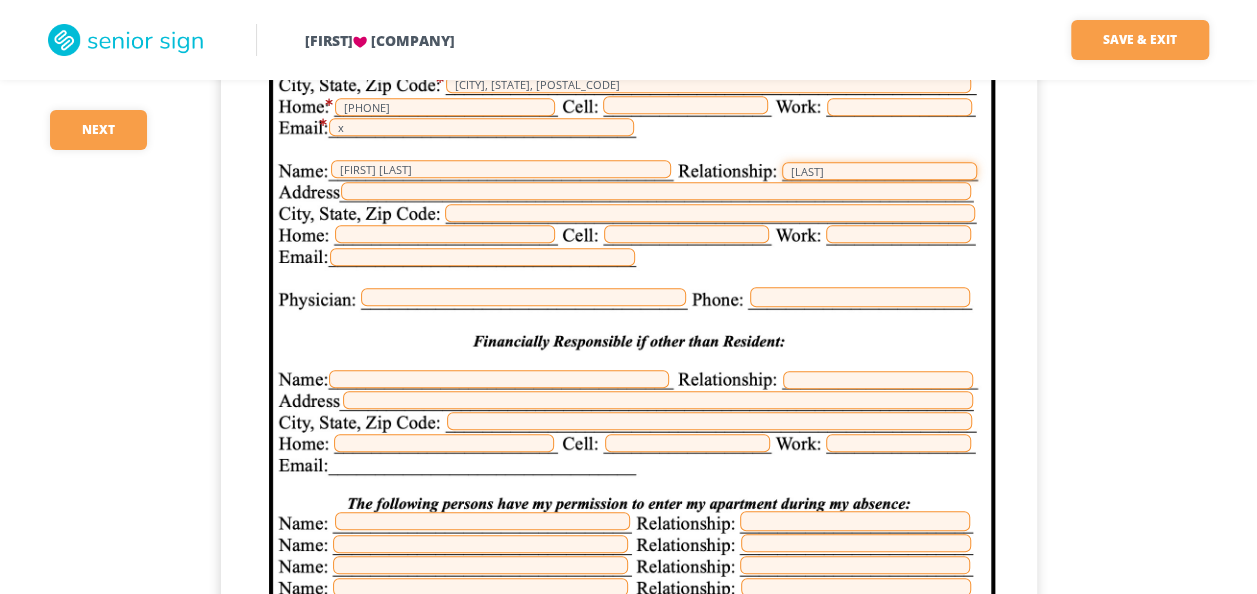 scroll, scrollTop: 19600, scrollLeft: 0, axis: vertical 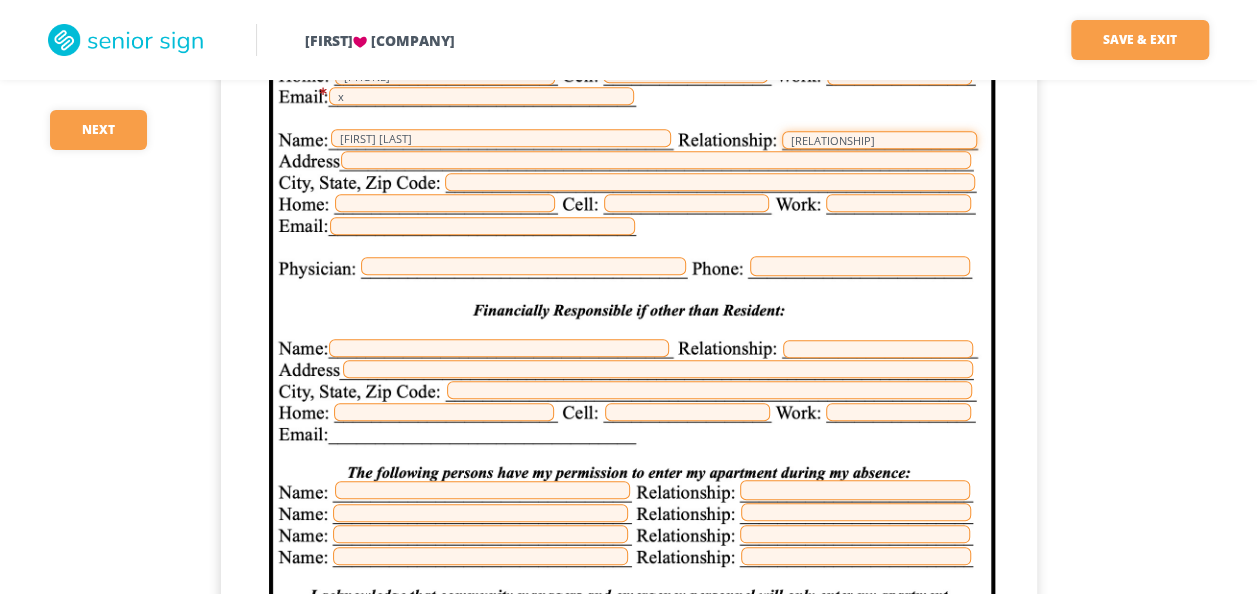 type on "[RELATIONSHIP]" 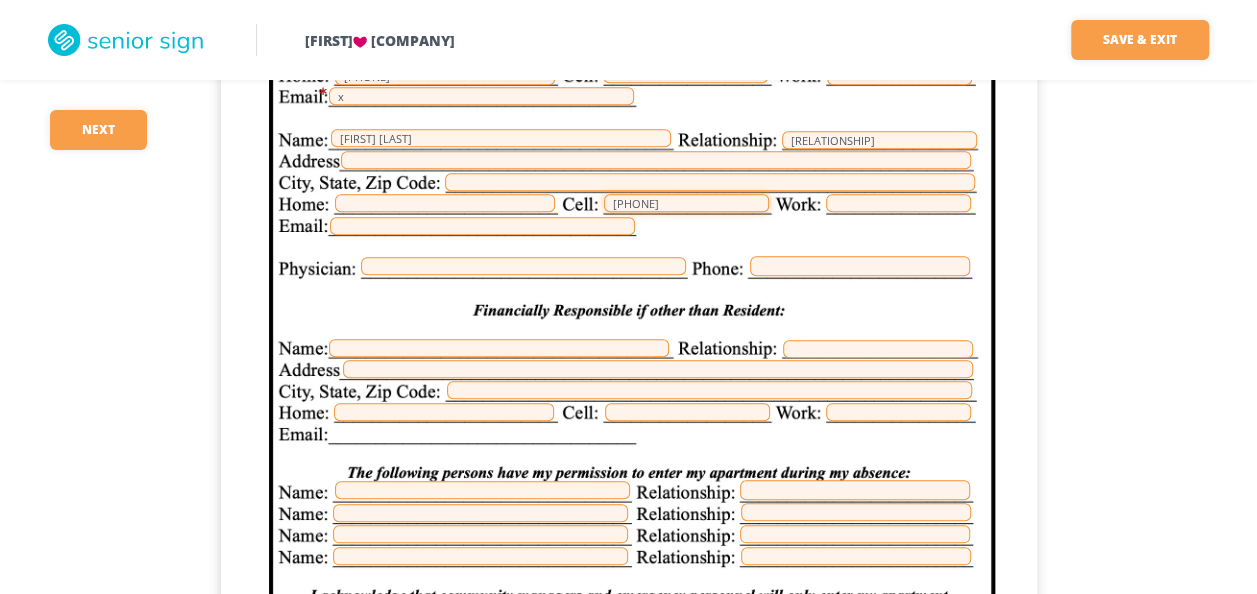 click on "[PHONE]" at bounding box center (686, 203) 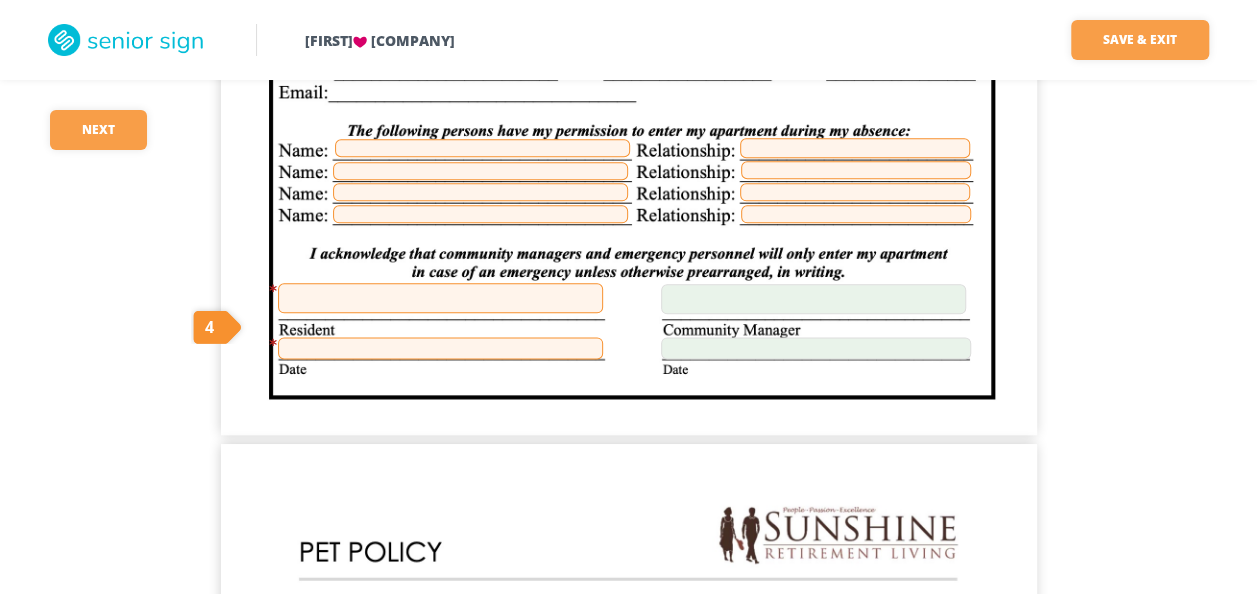 scroll, scrollTop: 19900, scrollLeft: 0, axis: vertical 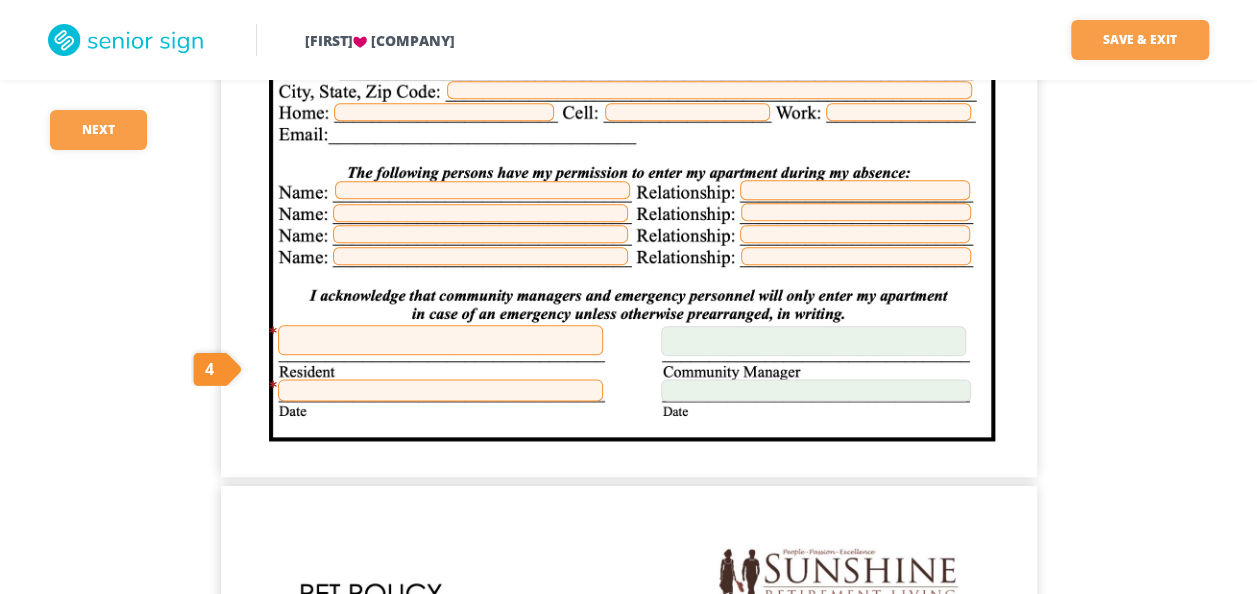 type on "[PHONE]" 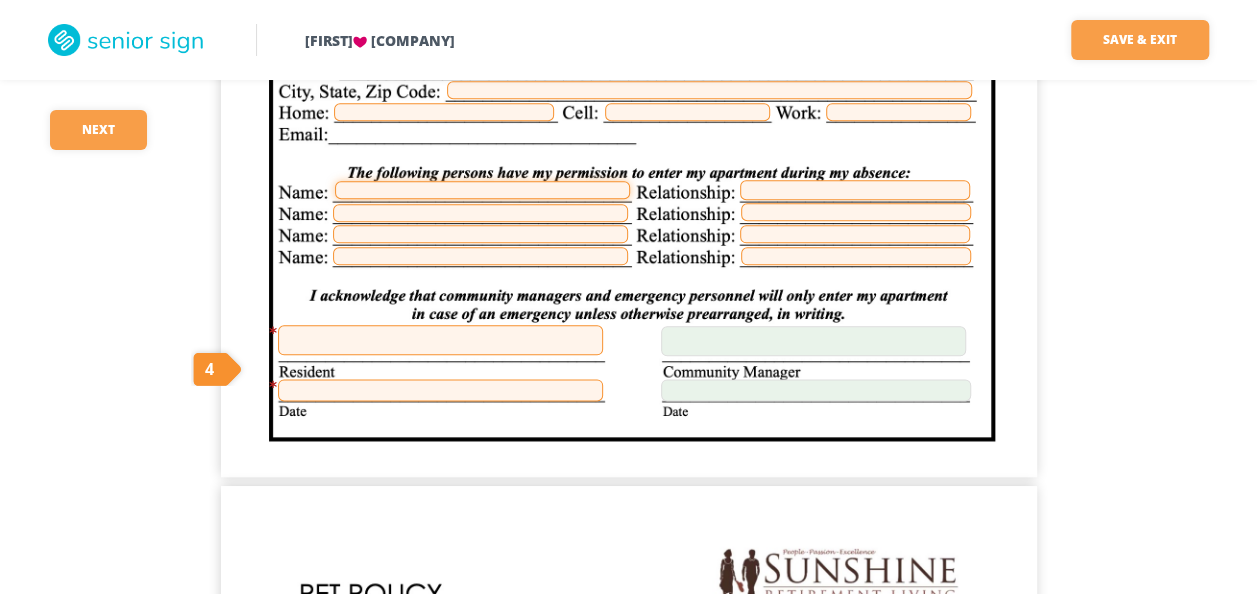 click at bounding box center (482, 190) 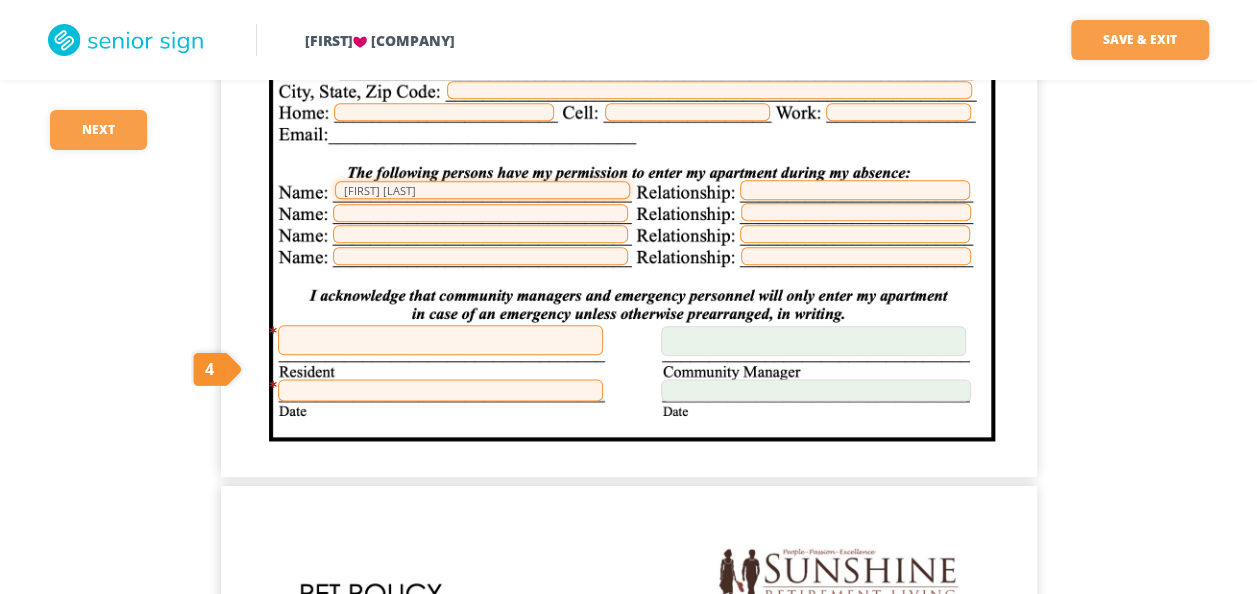 type on "[FIRST] [LAST]" 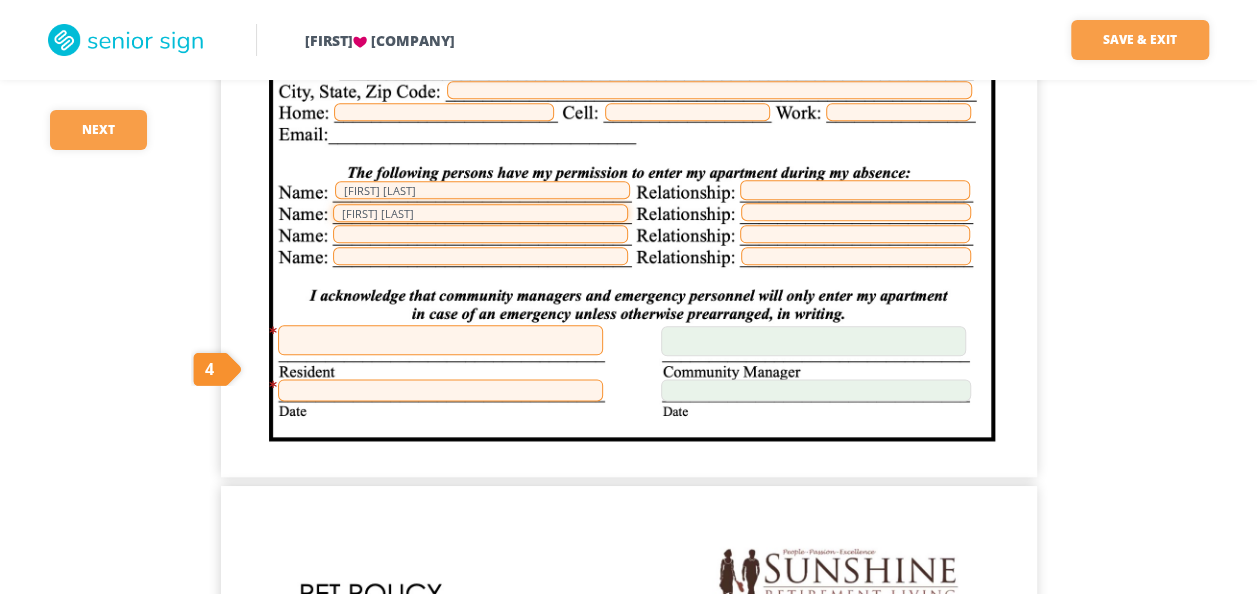 type on "[FIRST] [LAST]" 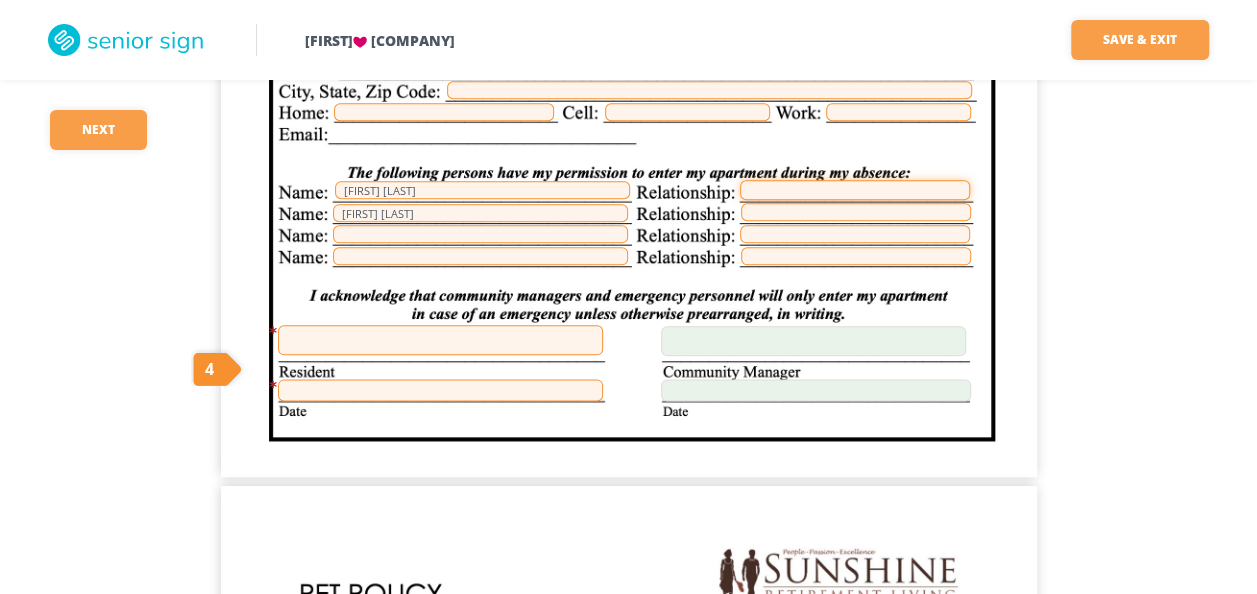 click at bounding box center [855, 190] 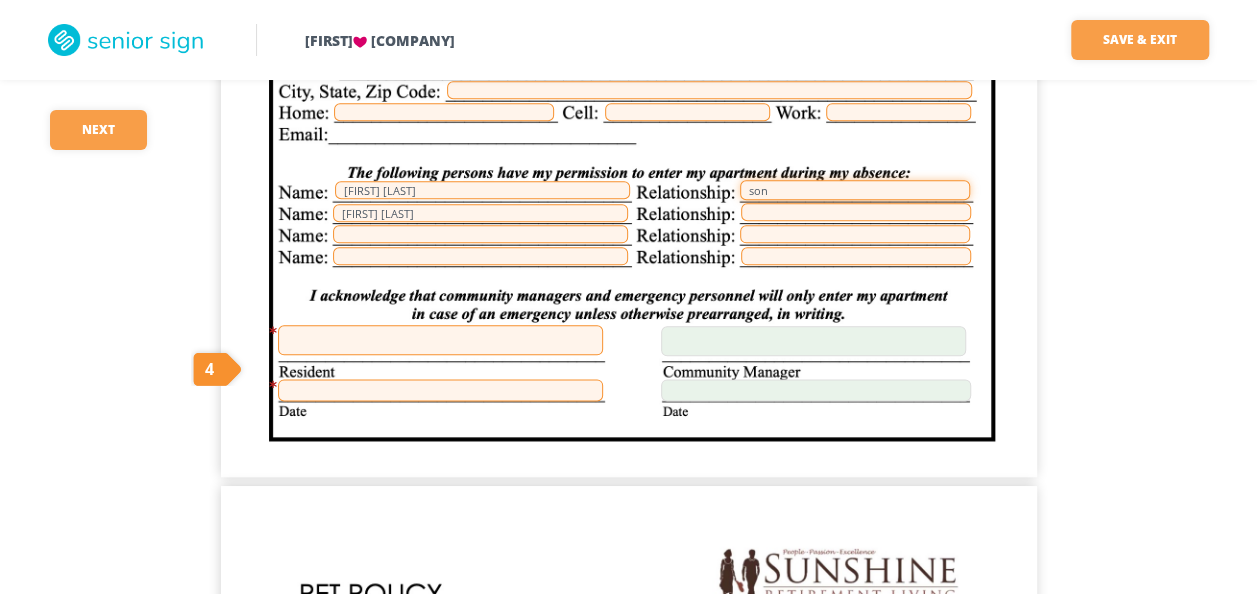 type on "son" 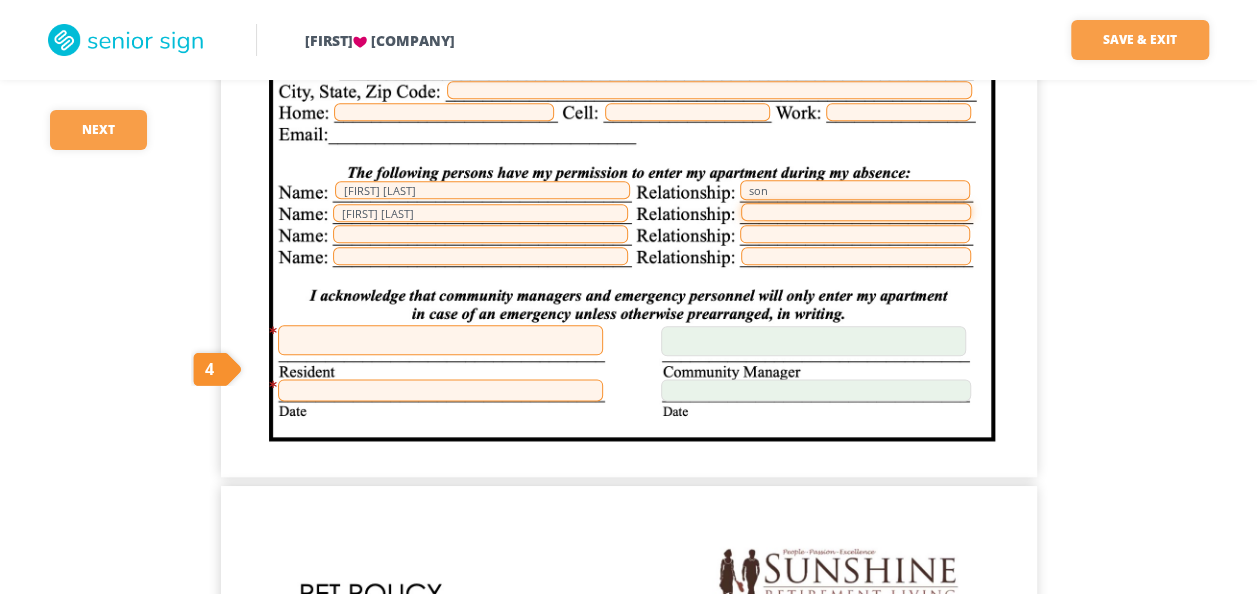 click at bounding box center (856, 212) 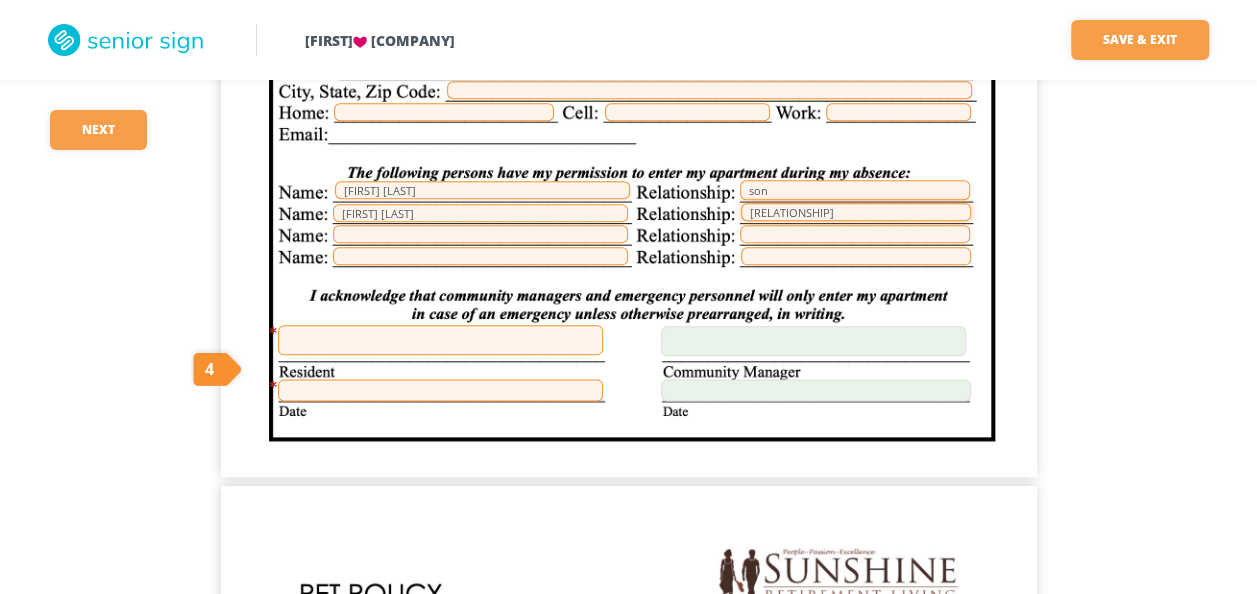 type on "[RELATIONSHIP]" 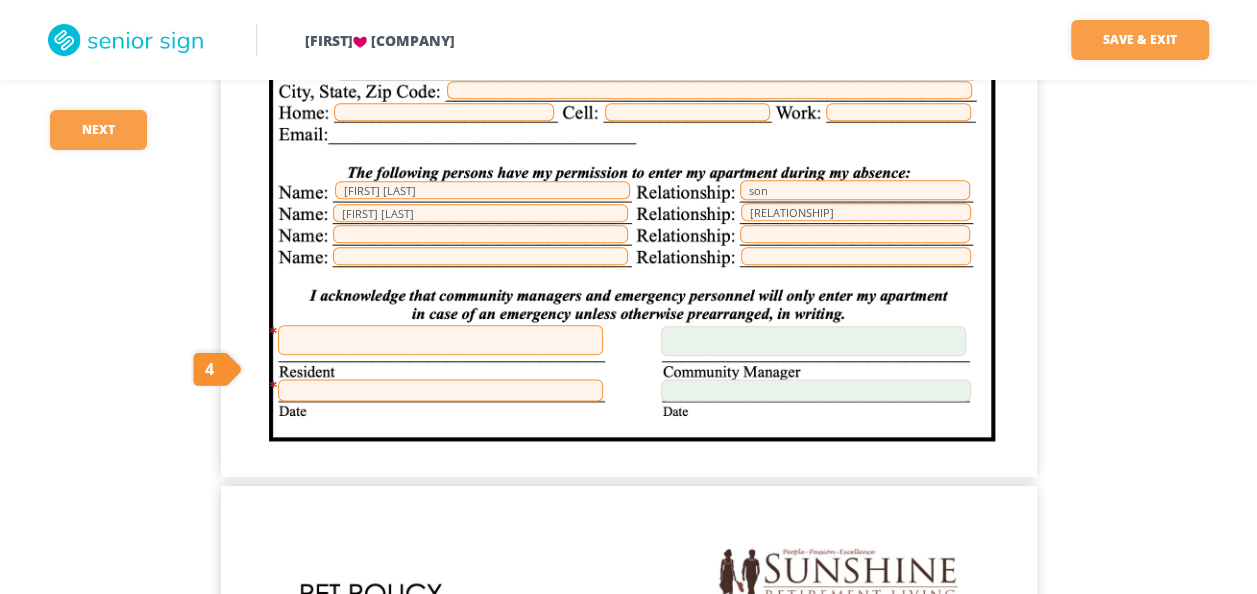 click at bounding box center (440, 340) 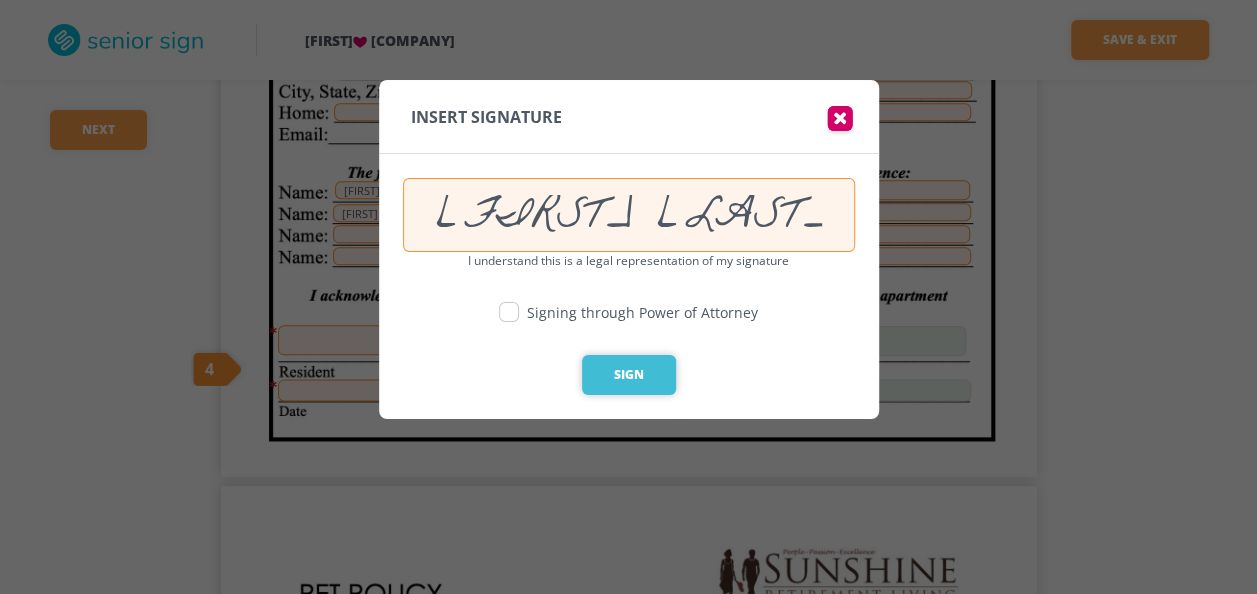 click on "Sign" at bounding box center (629, 375) 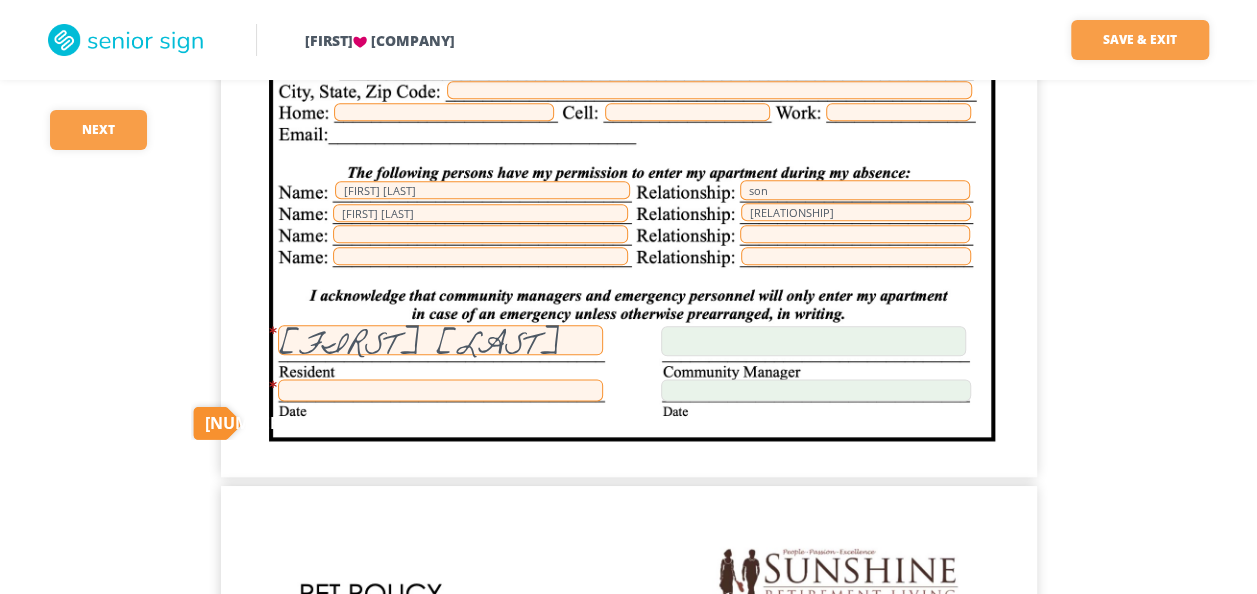 click at bounding box center (440, 390) 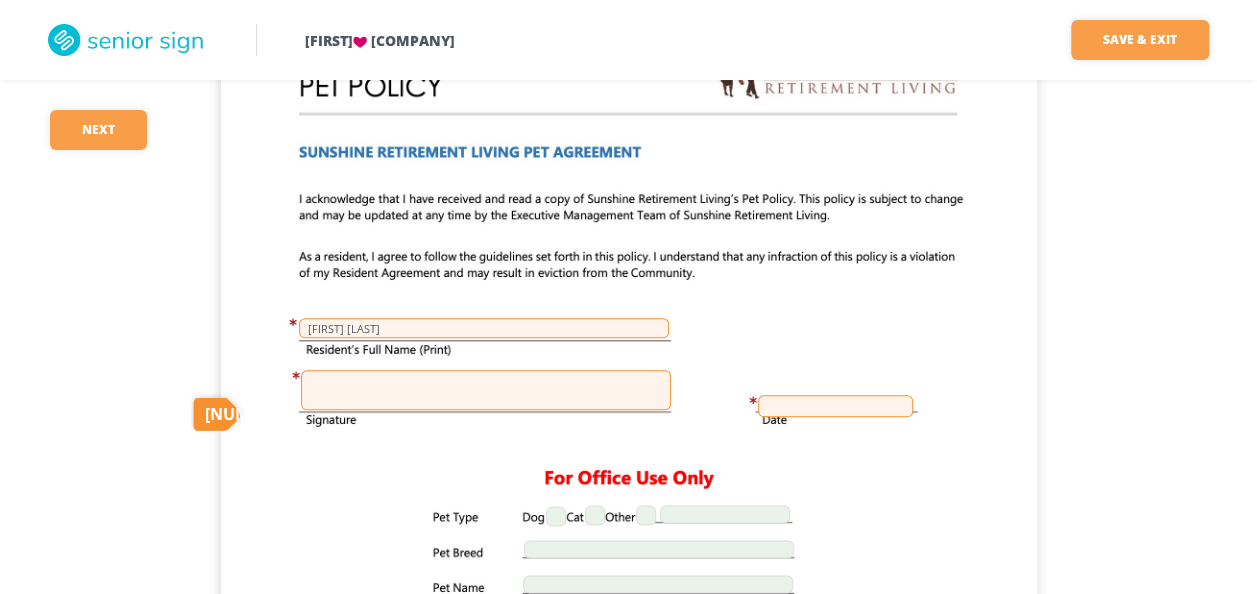 scroll, scrollTop: 23600, scrollLeft: 0, axis: vertical 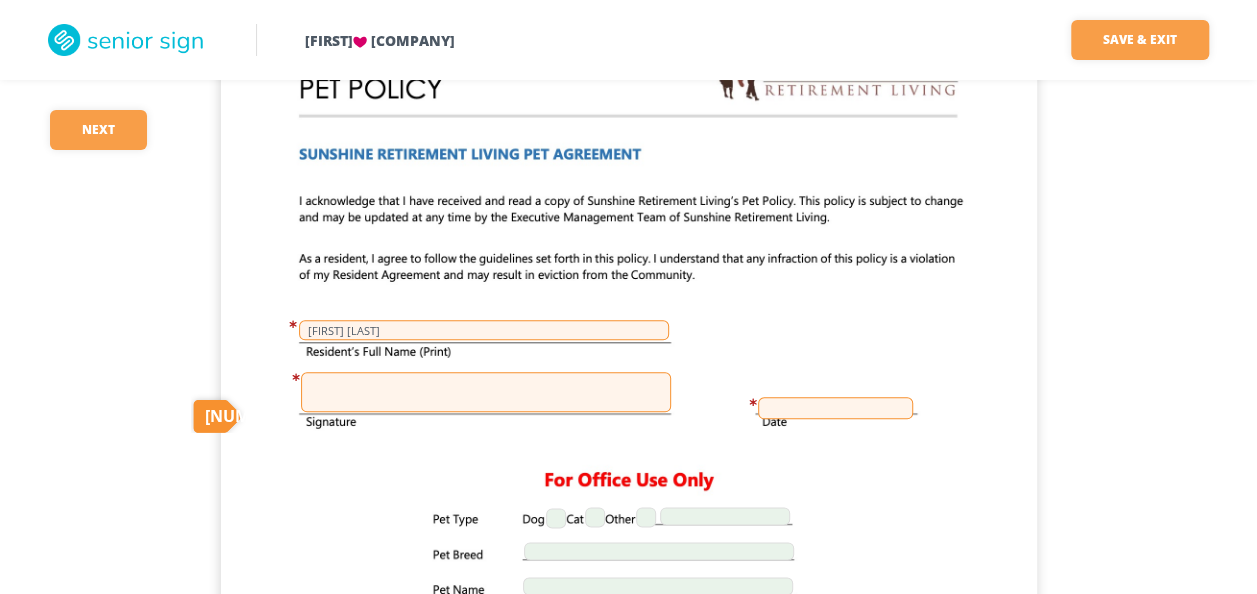 drag, startPoint x: 330, startPoint y: 464, endPoint x: 314, endPoint y: 403, distance: 63.06346 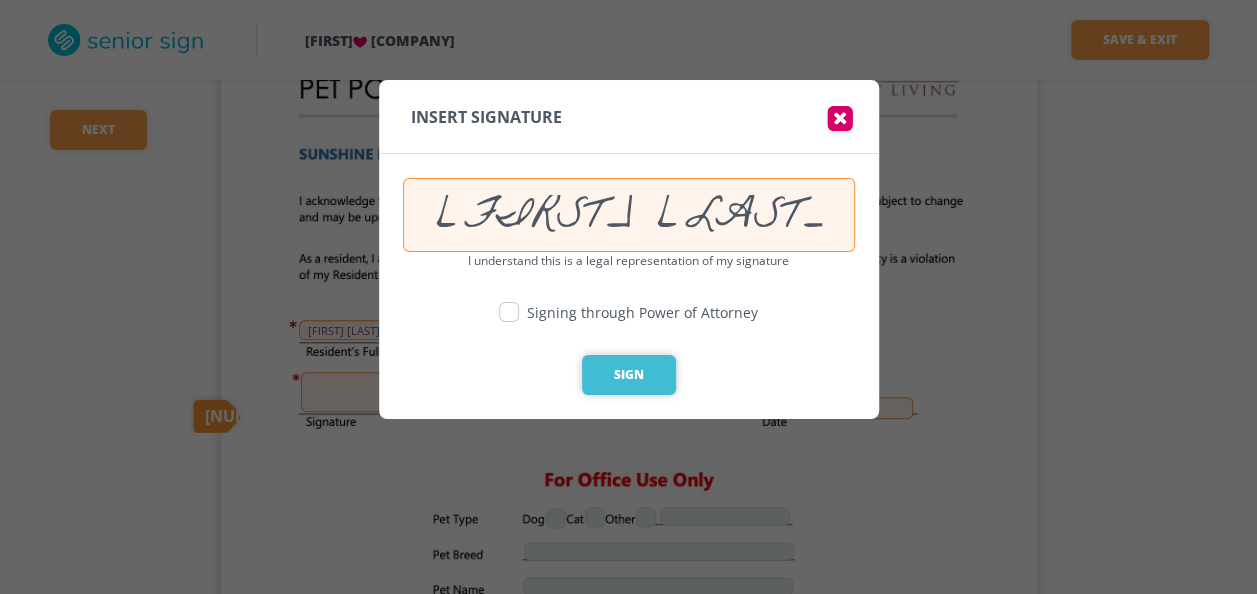 click on "Sign" at bounding box center [629, 375] 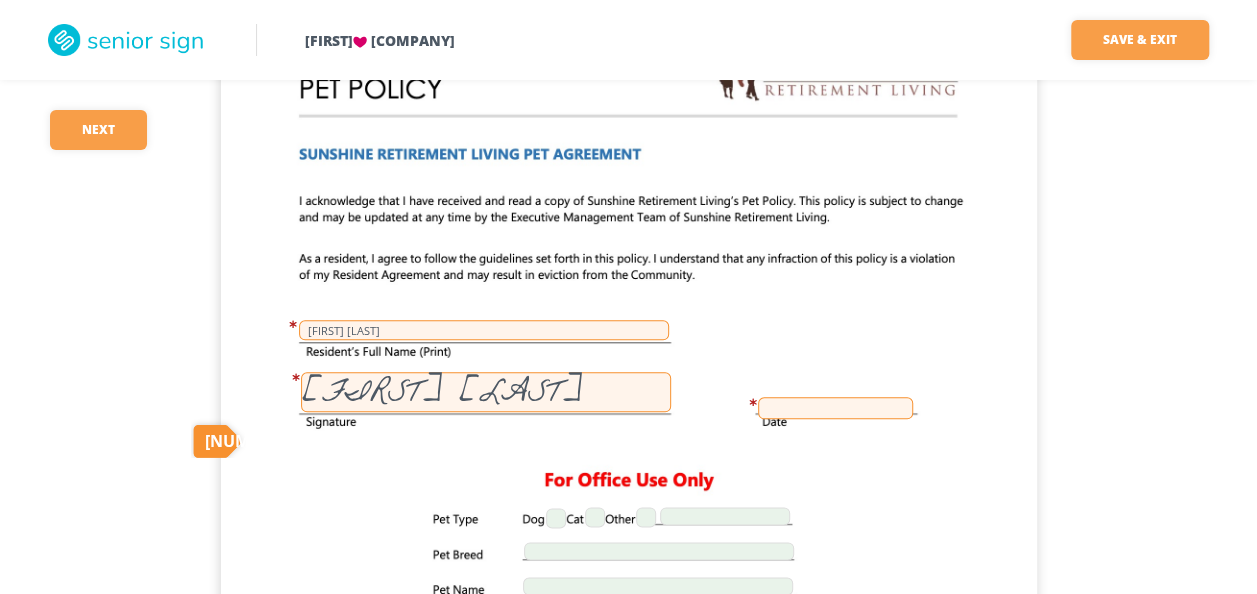 click at bounding box center (835, 408) 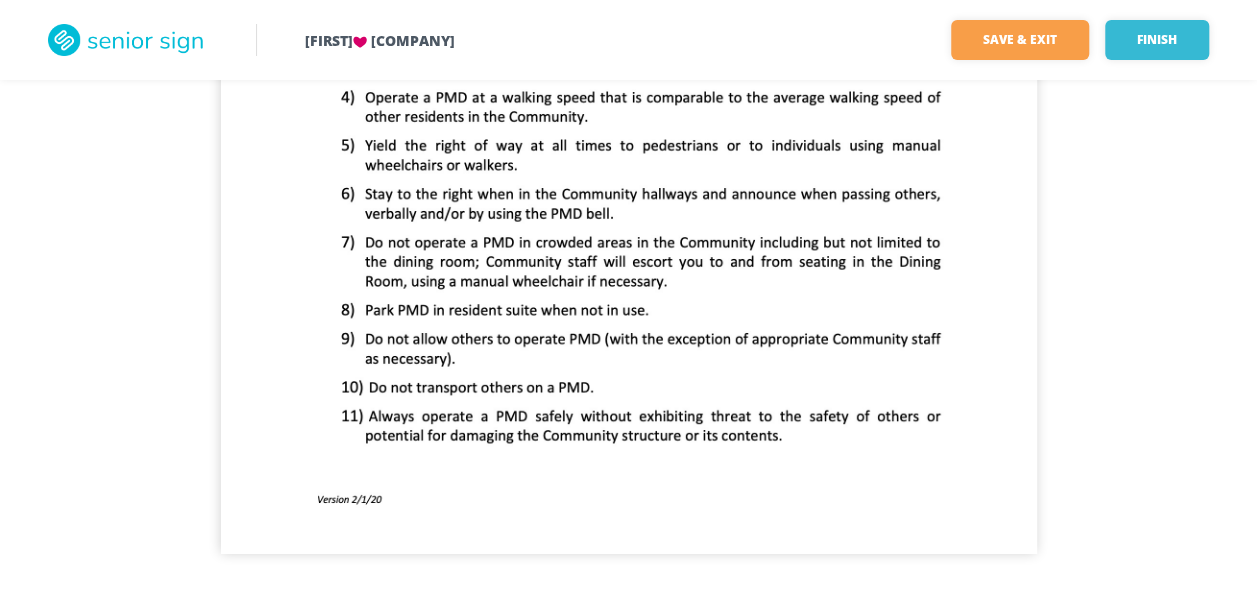 scroll, scrollTop: 25163, scrollLeft: 0, axis: vertical 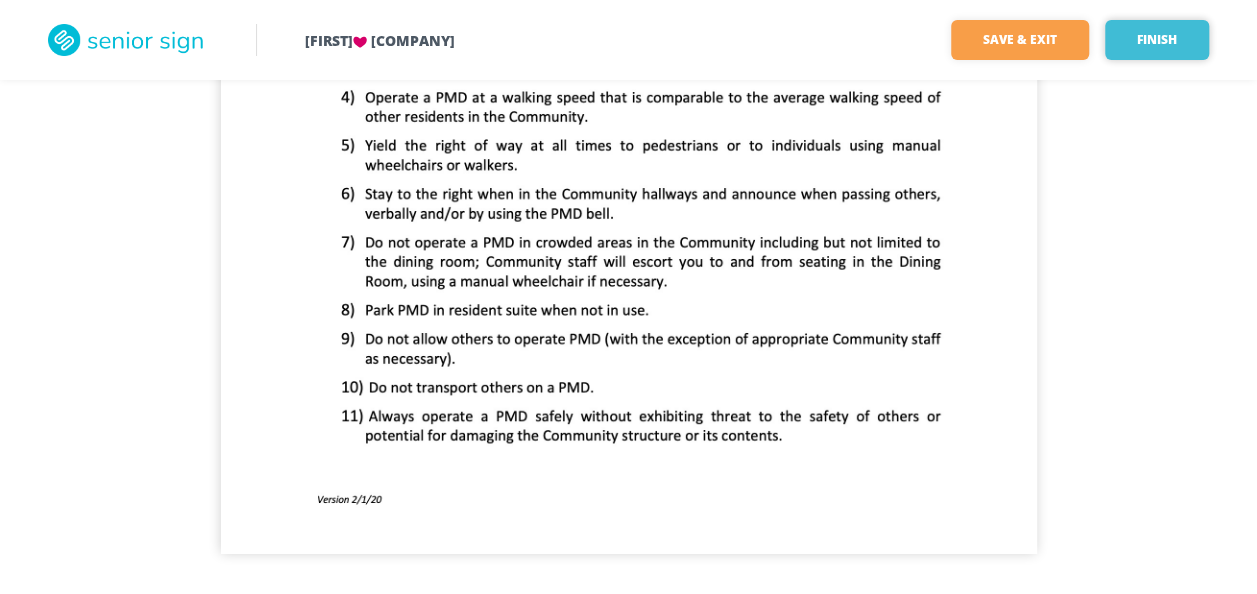 click on "Finish" at bounding box center [1157, 40] 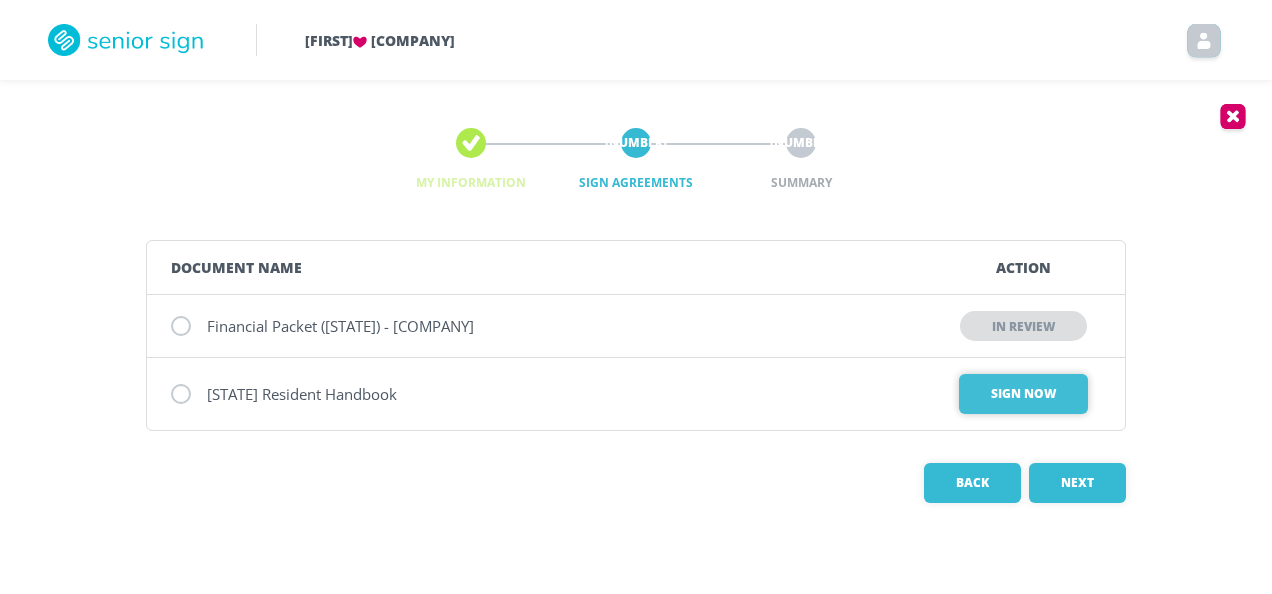 click on "Sign Now" at bounding box center (1023, 394) 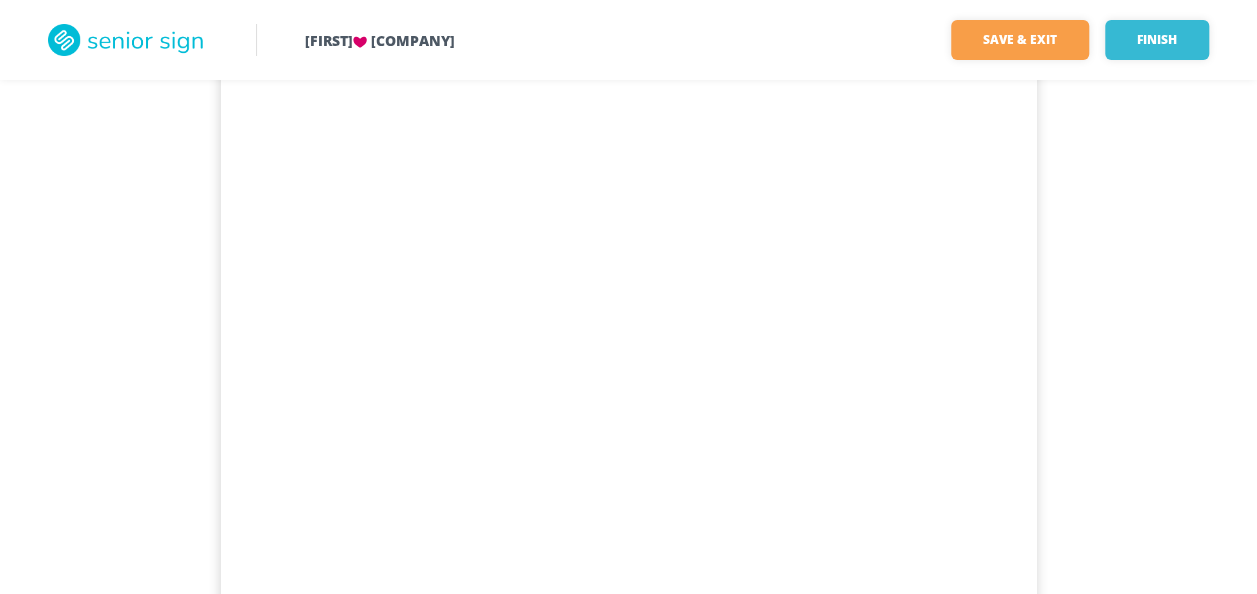 scroll, scrollTop: 16643, scrollLeft: 0, axis: vertical 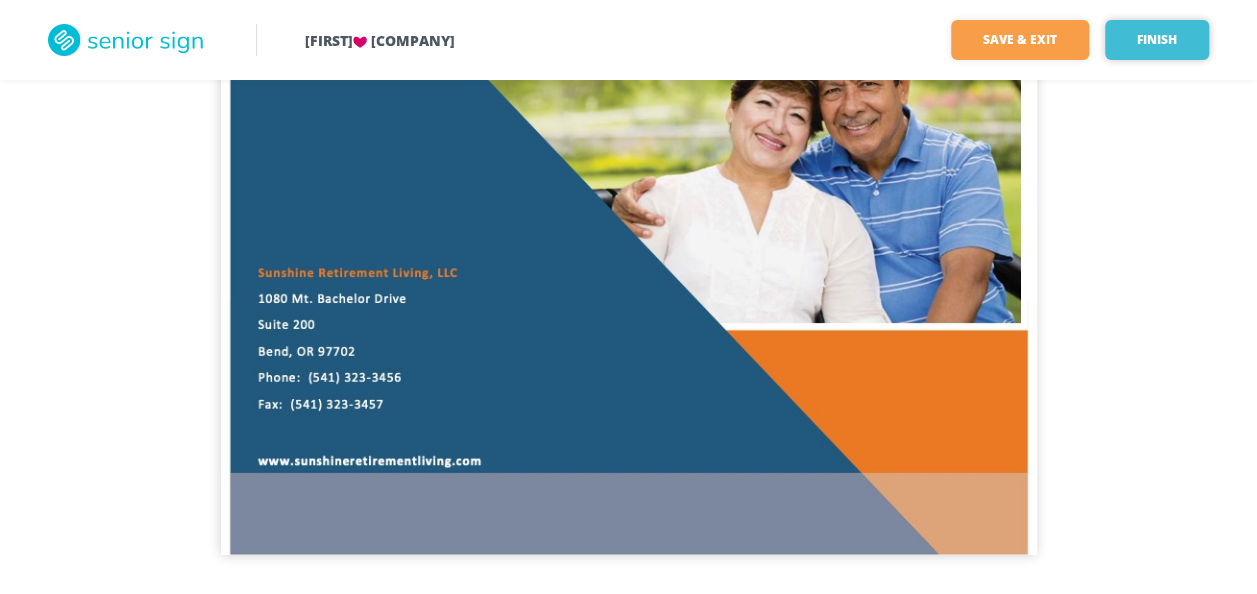 click on "Finish" at bounding box center [1157, 40] 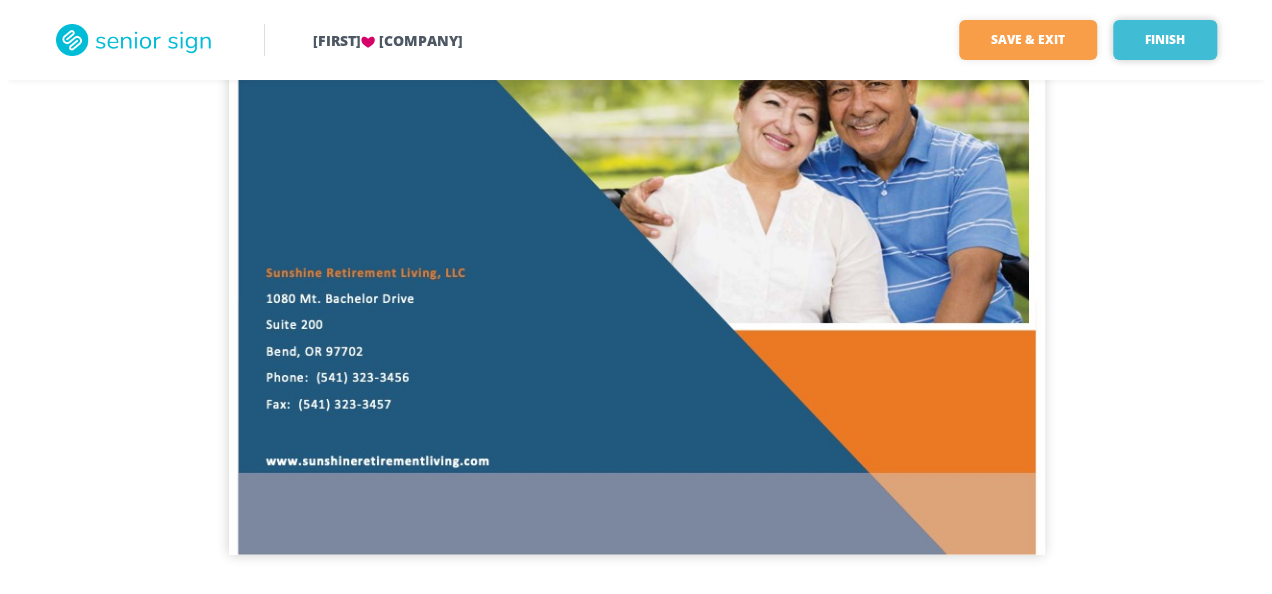 scroll, scrollTop: 0, scrollLeft: 0, axis: both 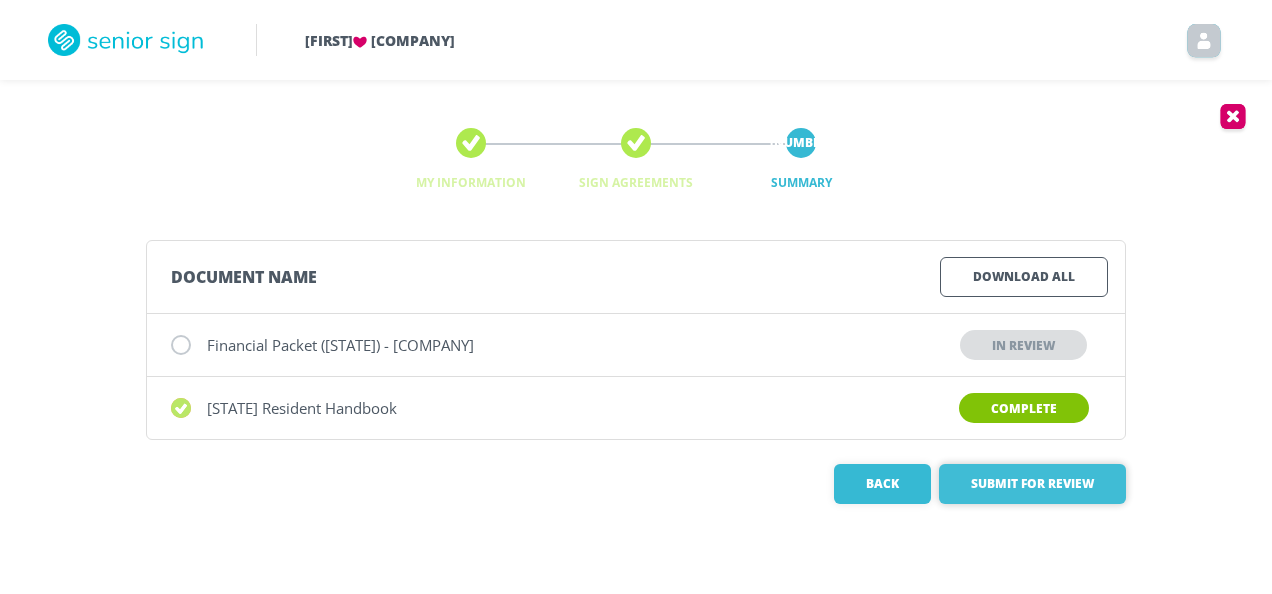 click on "Submit for Review" at bounding box center [1032, 484] 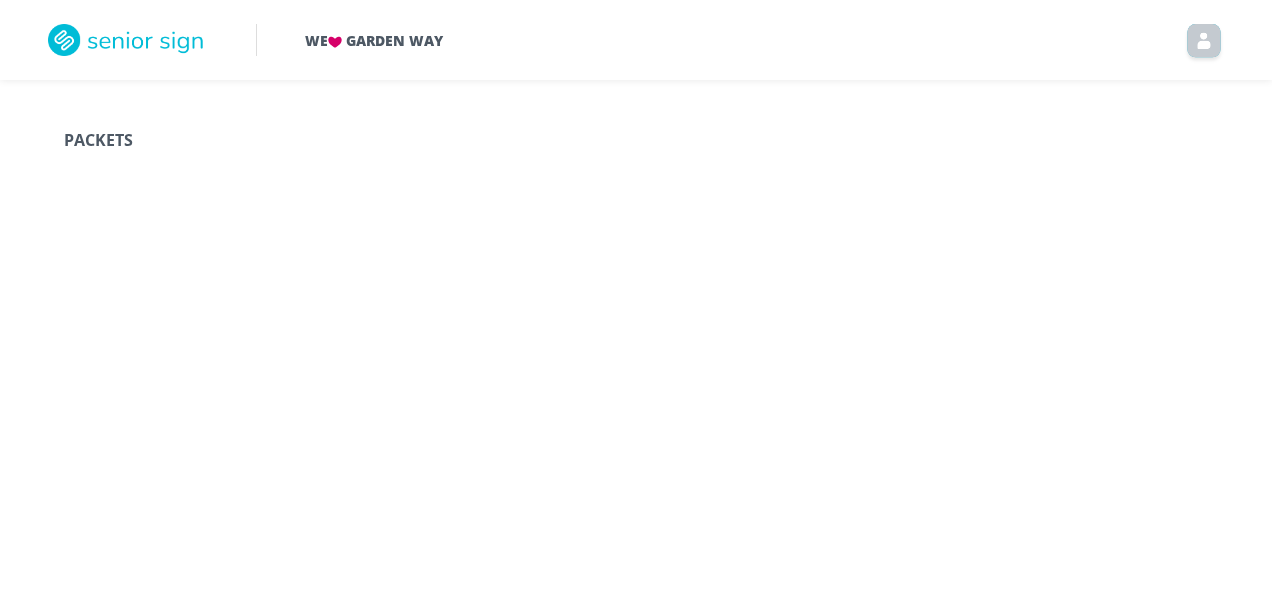 scroll, scrollTop: 0, scrollLeft: 0, axis: both 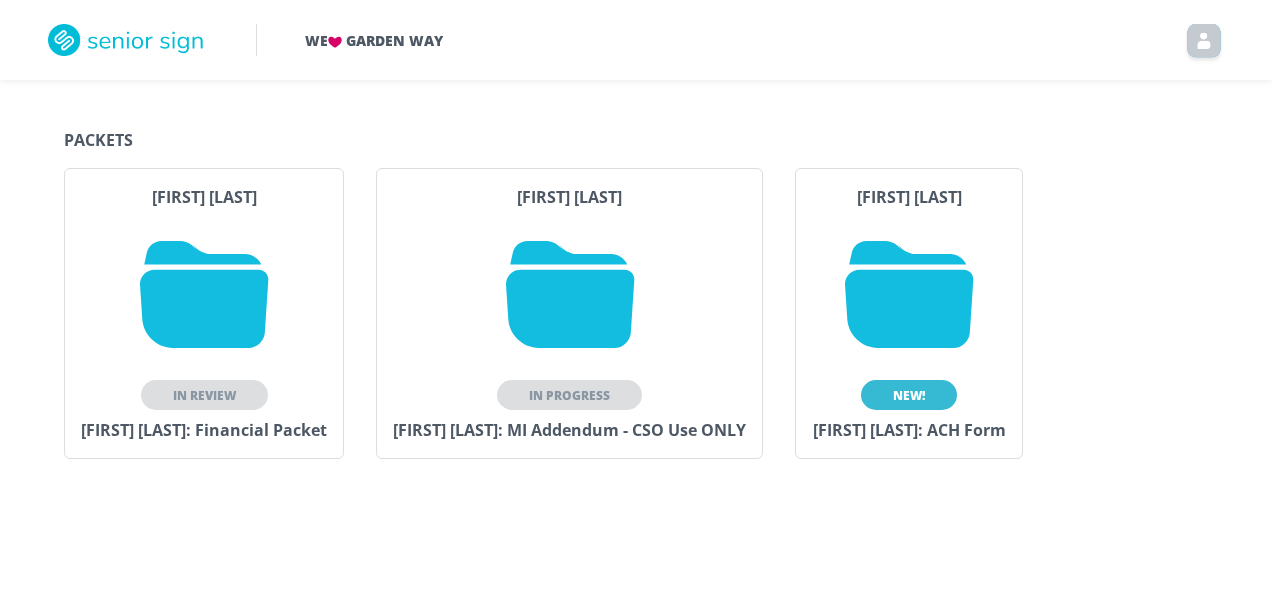 click on "New!" at bounding box center [909, 395] 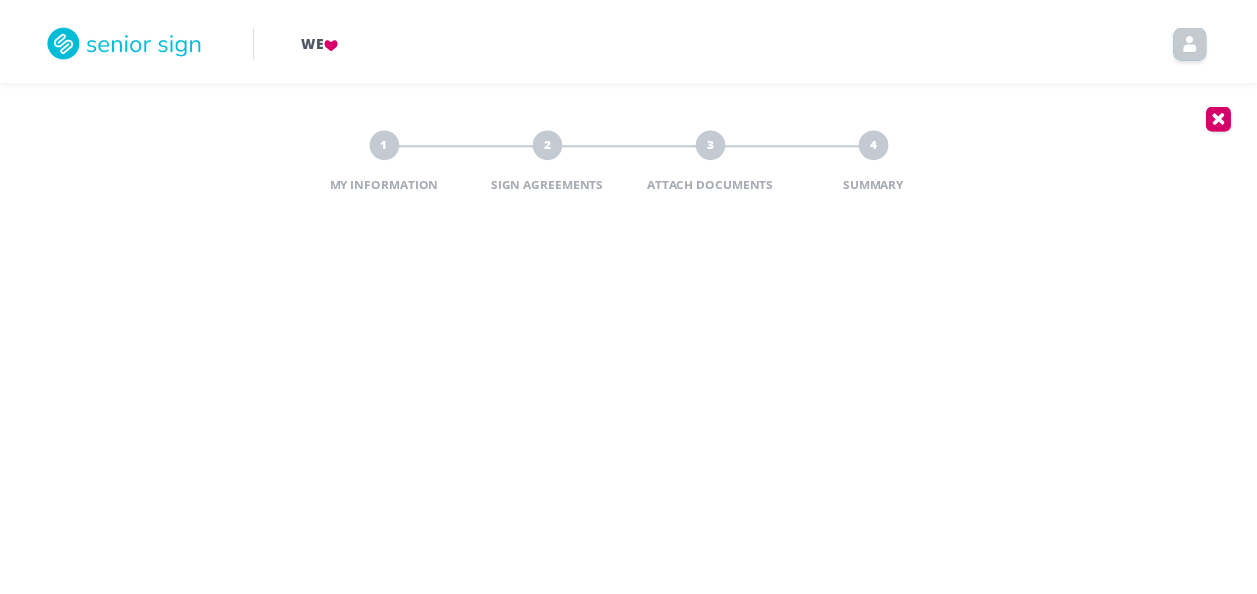 scroll, scrollTop: 0, scrollLeft: 0, axis: both 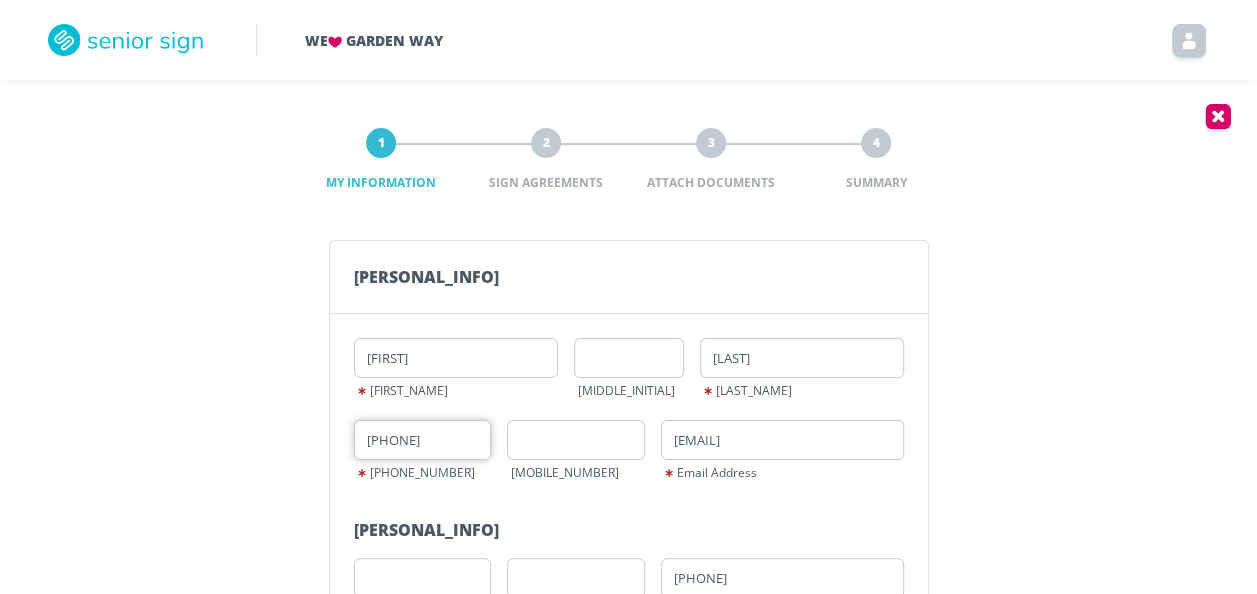 click on "[PHONE]" at bounding box center [423, 440] 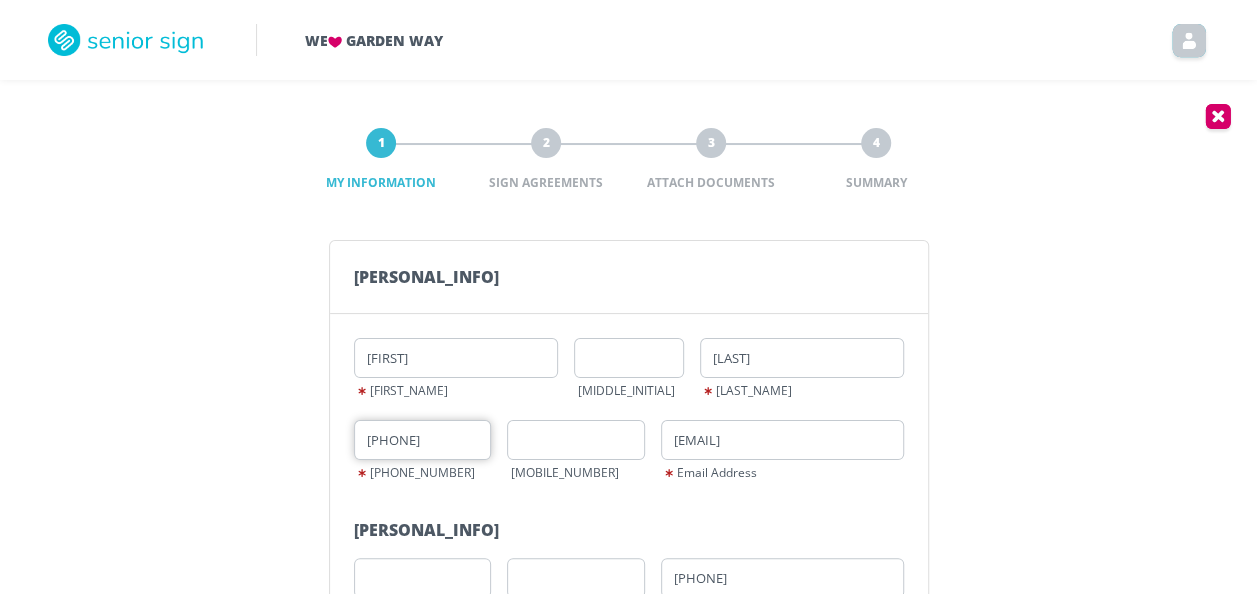 type on "[PHONE]" 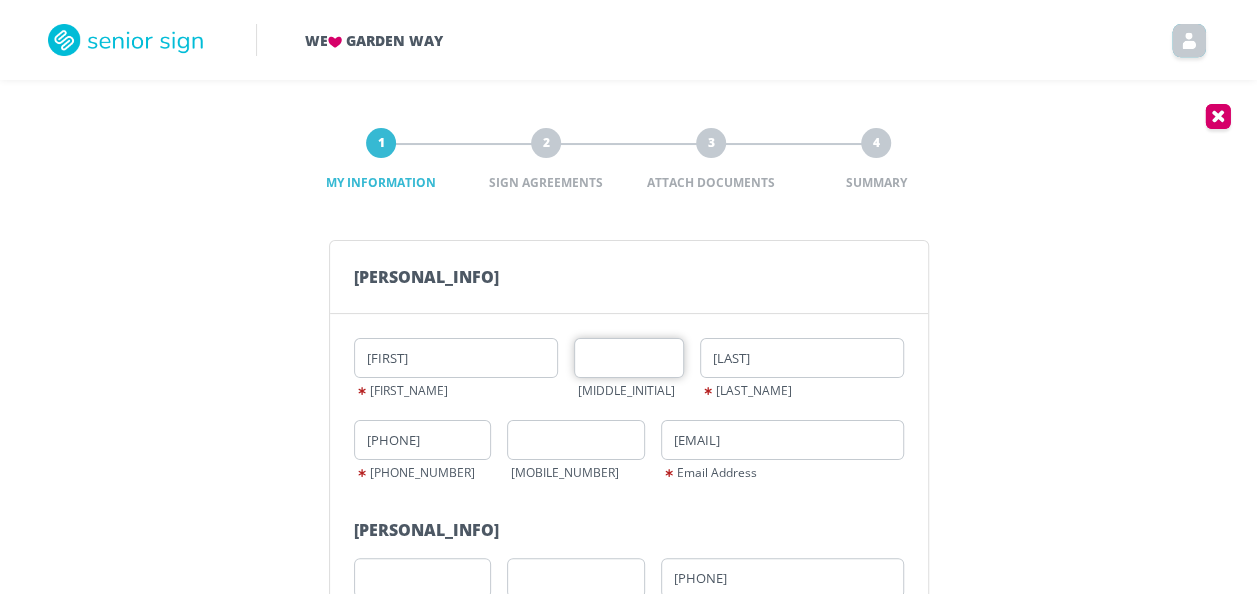 type on "D" 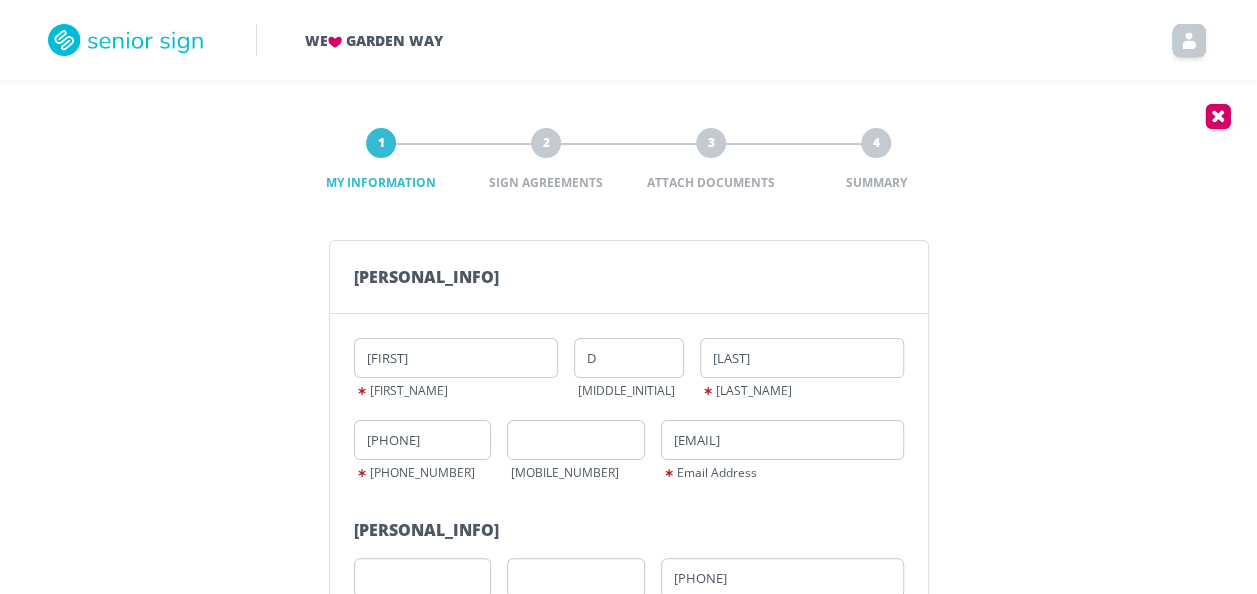 type on "[STREET_ADDRESS]" 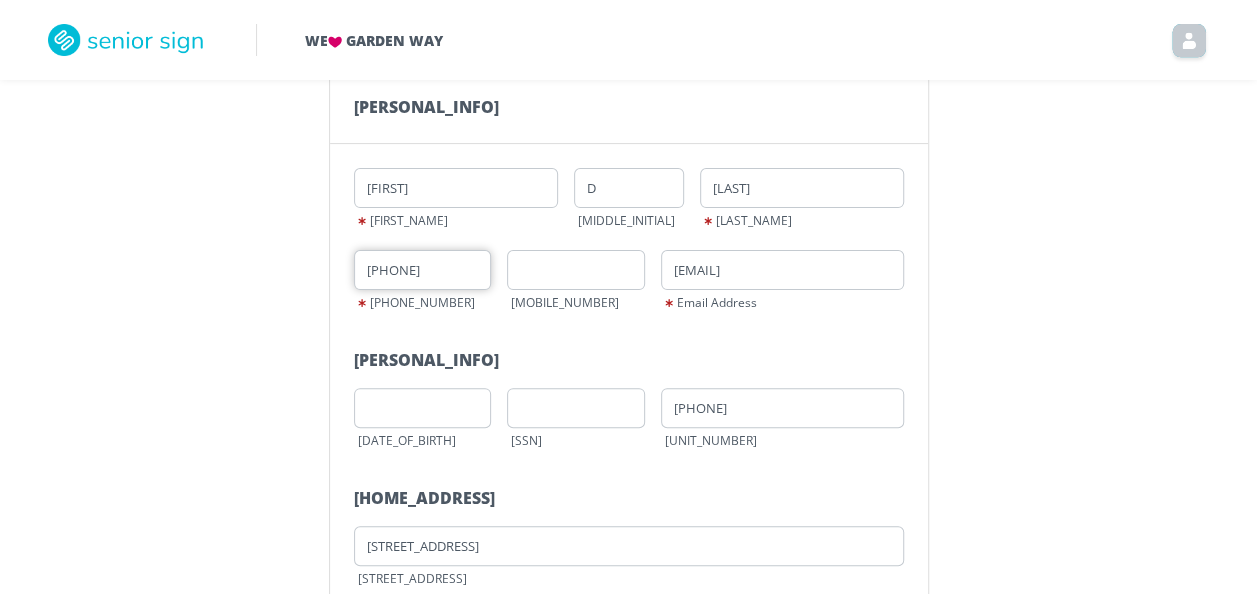 scroll, scrollTop: 200, scrollLeft: 0, axis: vertical 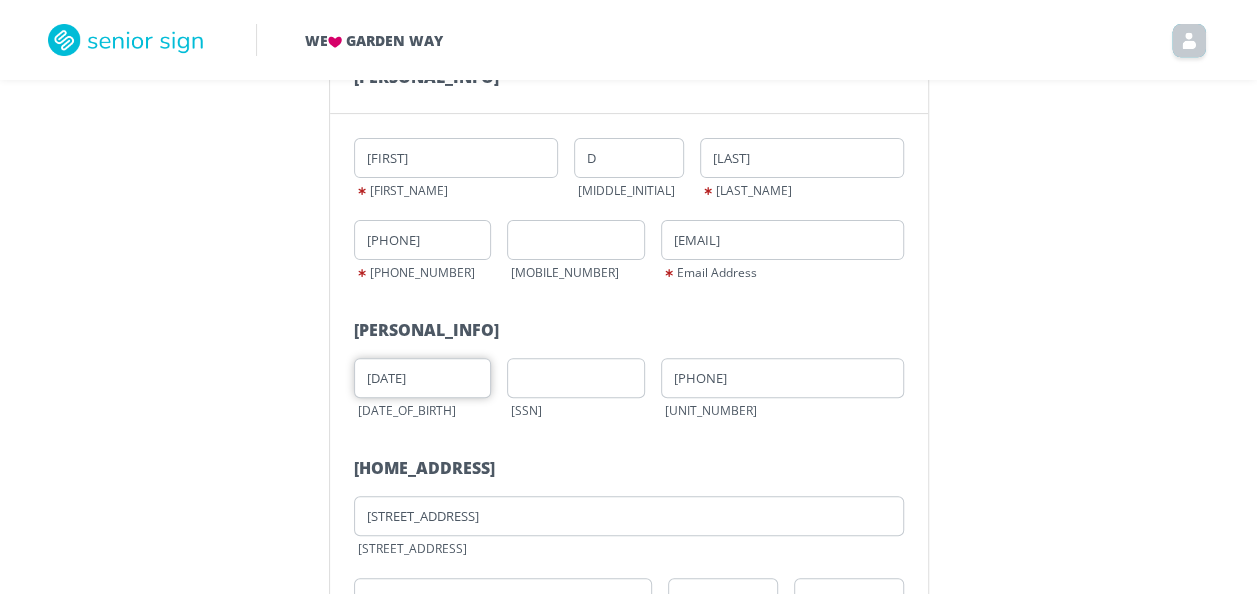 click on "[DATE]" at bounding box center [423, 378] 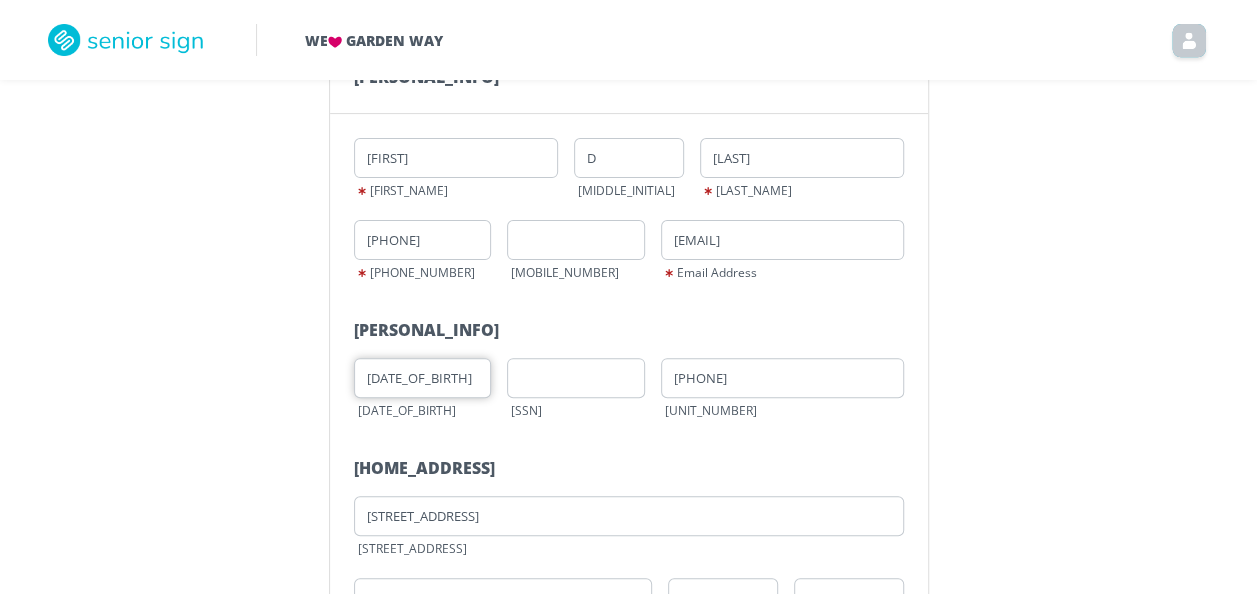 type on "[DATE]" 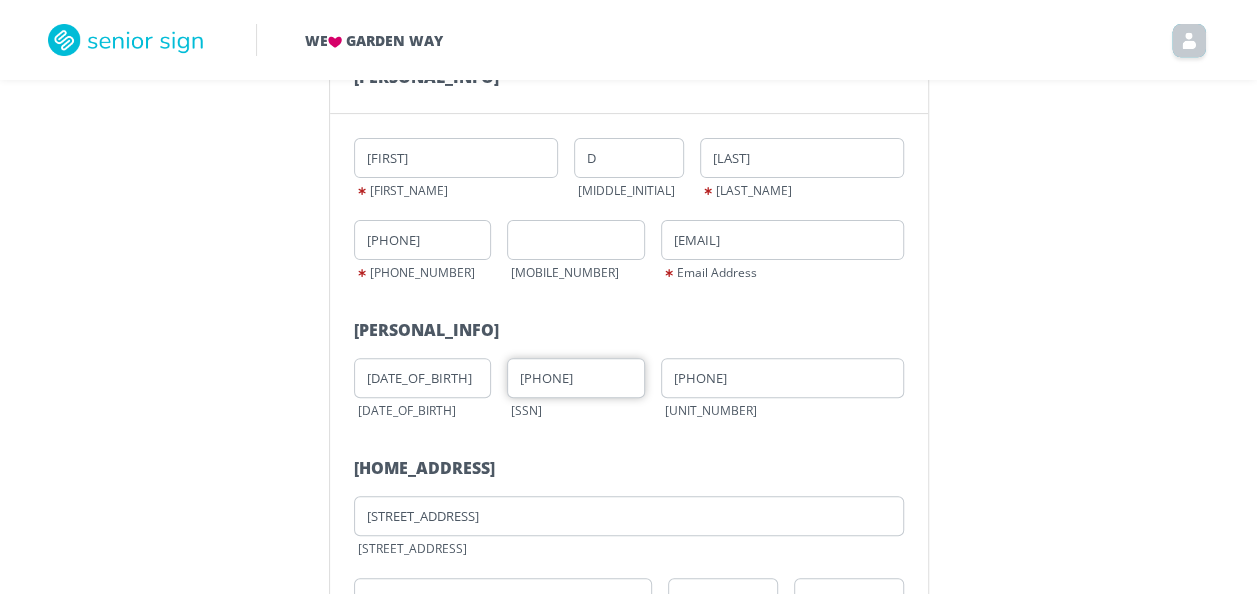 click on "___-__-____" at bounding box center (576, 378) 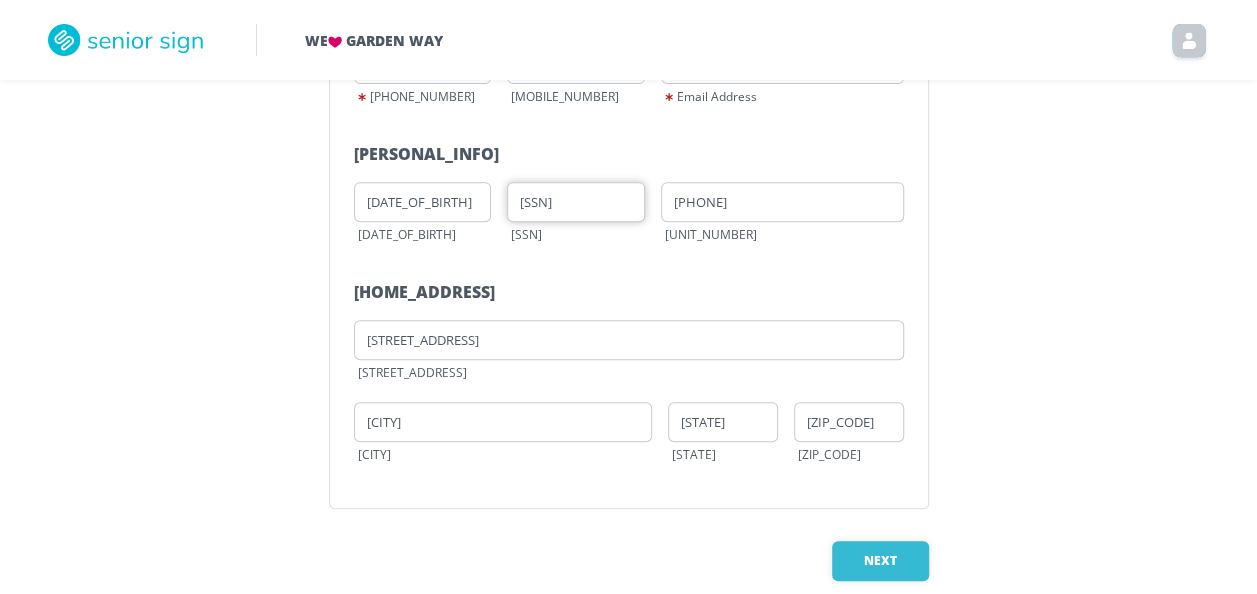 scroll, scrollTop: 410, scrollLeft: 0, axis: vertical 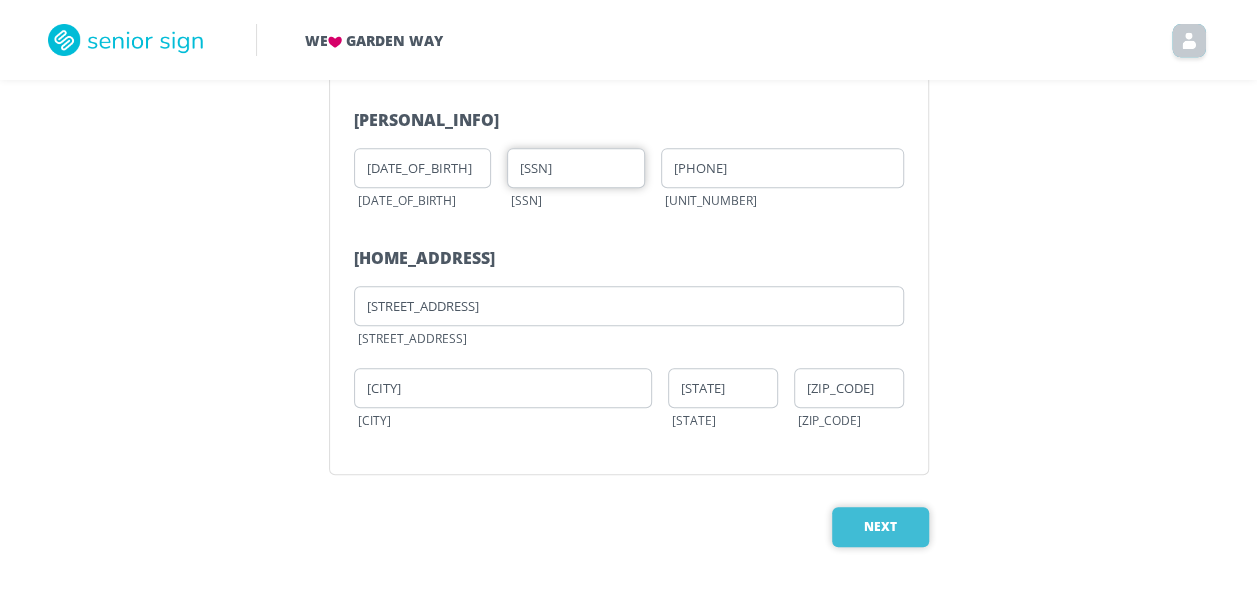 type on "543-78-2985" 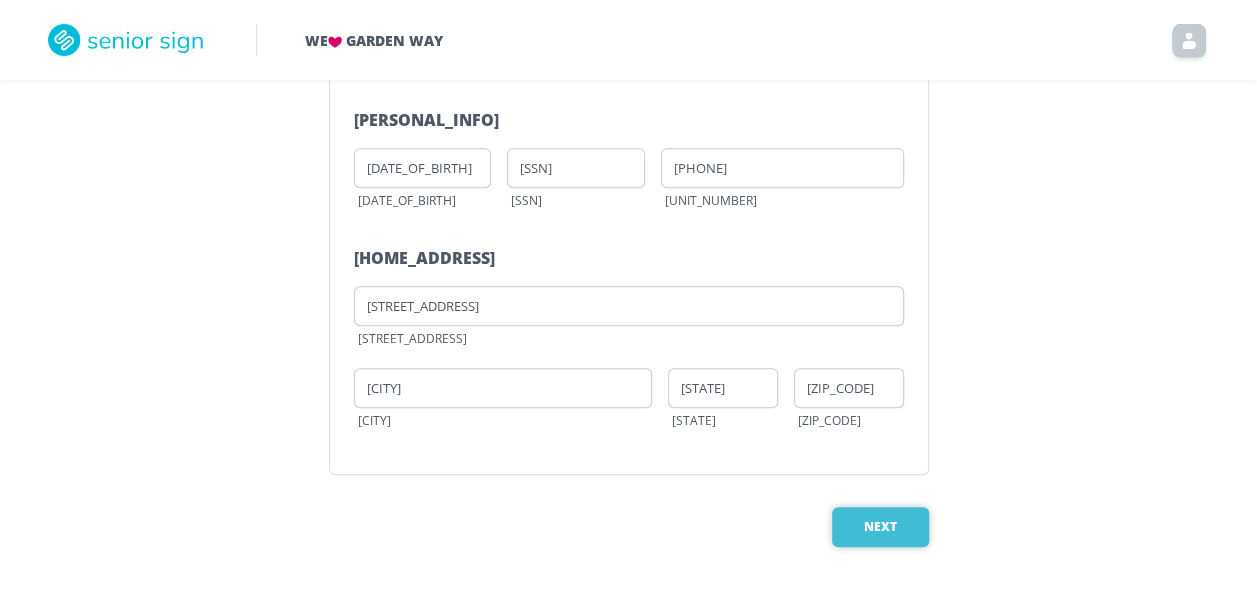 click on "Next" at bounding box center (880, 527) 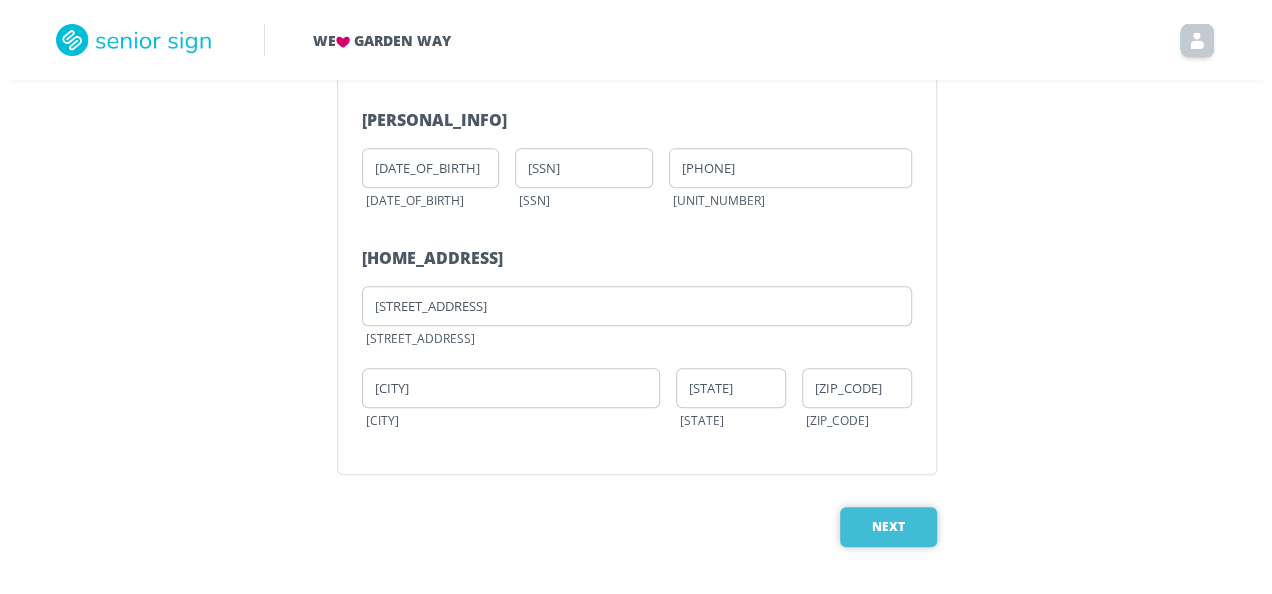scroll, scrollTop: 0, scrollLeft: 0, axis: both 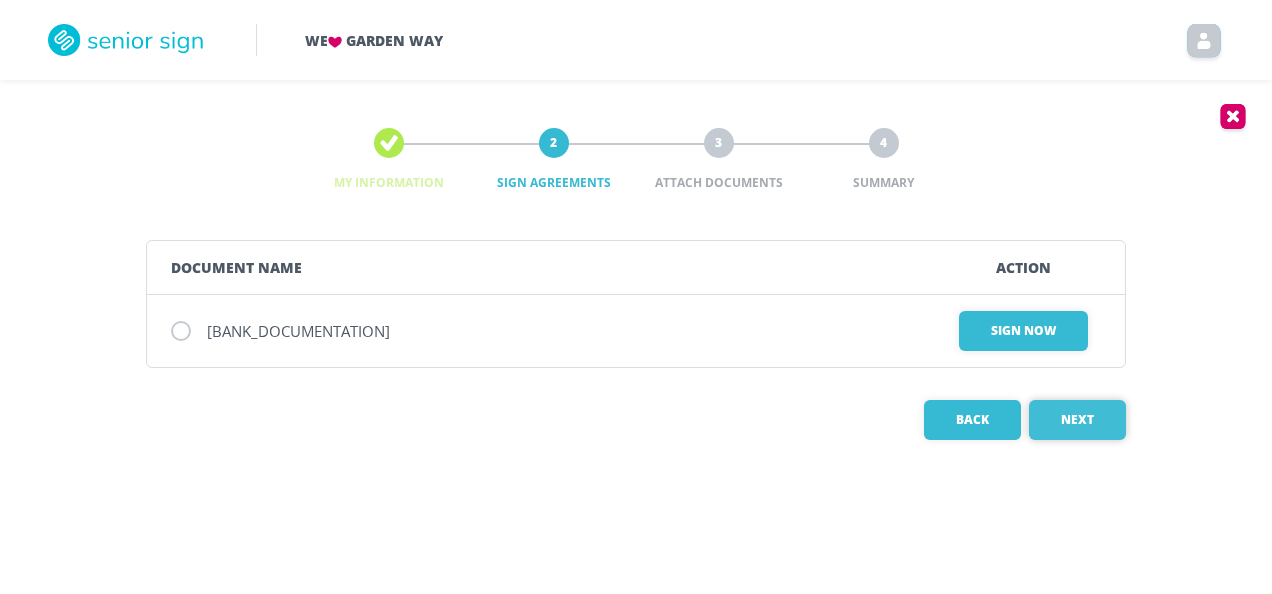 click on "Next" at bounding box center [1077, 420] 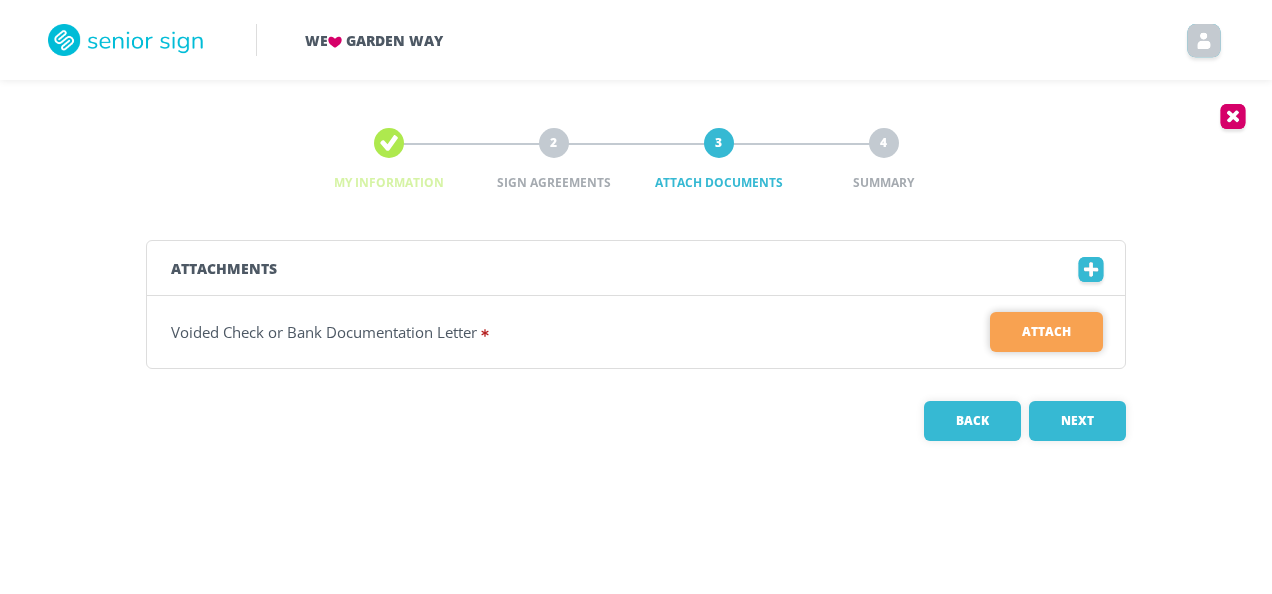 click on "Attach" at bounding box center [1046, 332] 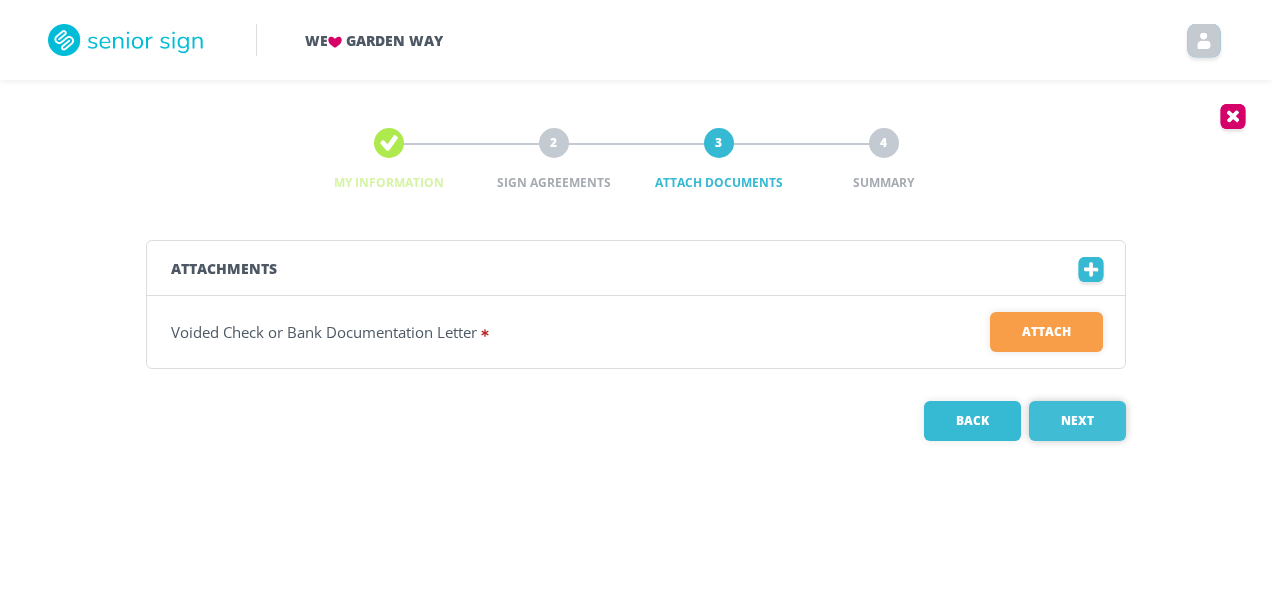 click on "Next" at bounding box center [1077, 421] 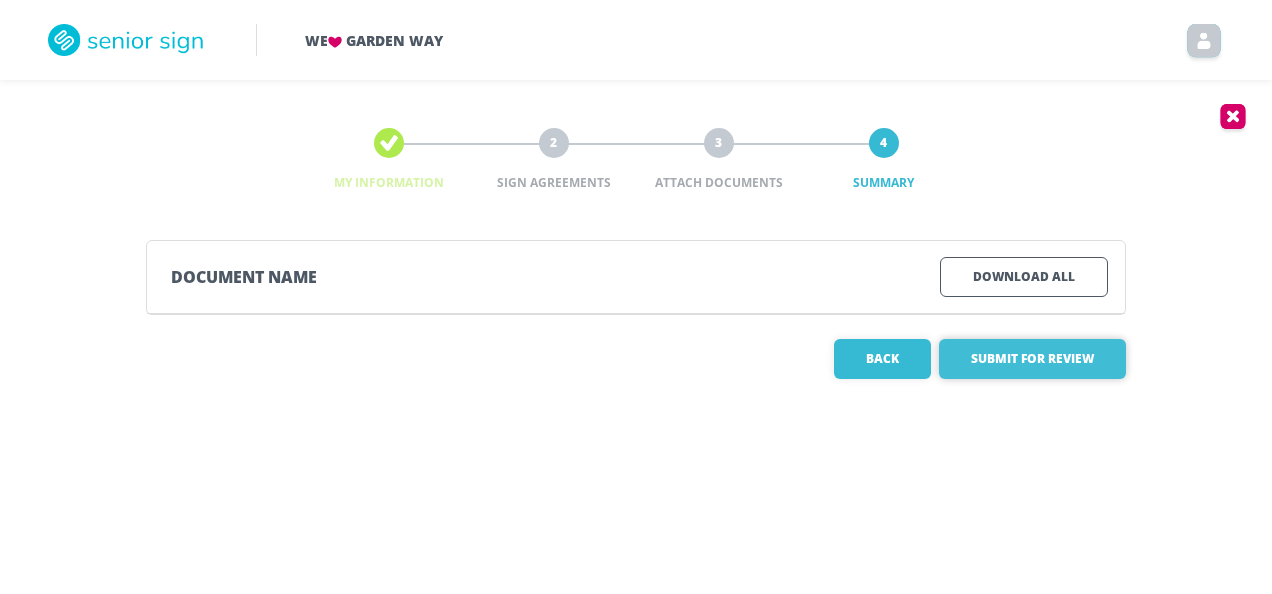 click on "Submit for Review" at bounding box center (1032, 359) 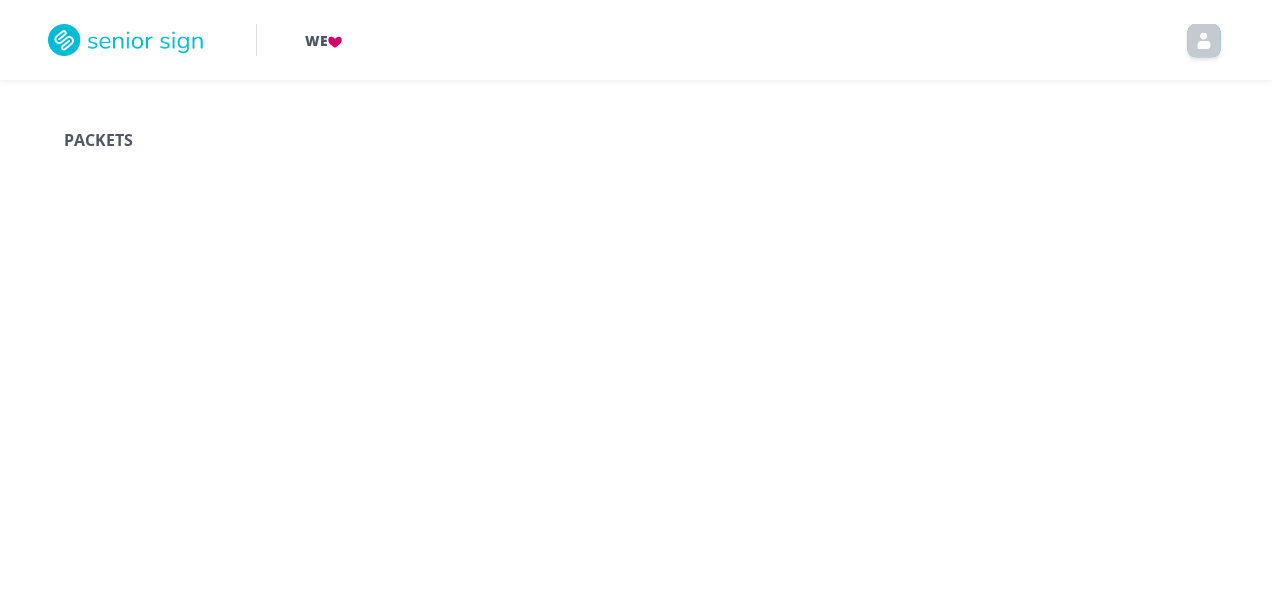 scroll, scrollTop: 0, scrollLeft: 0, axis: both 